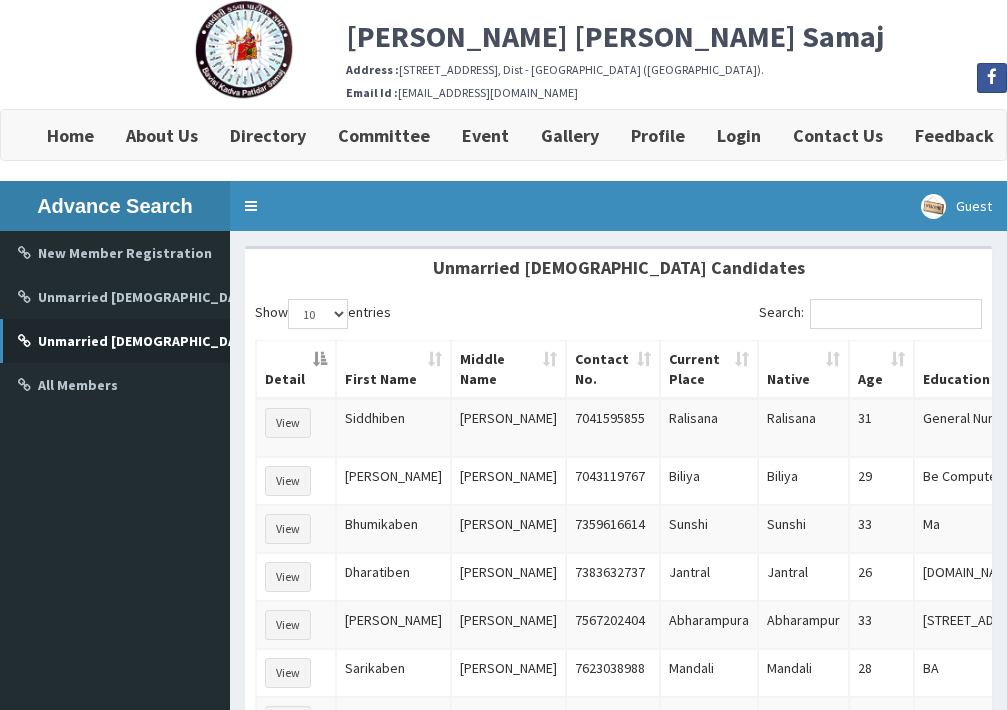 scroll, scrollTop: 0, scrollLeft: 0, axis: both 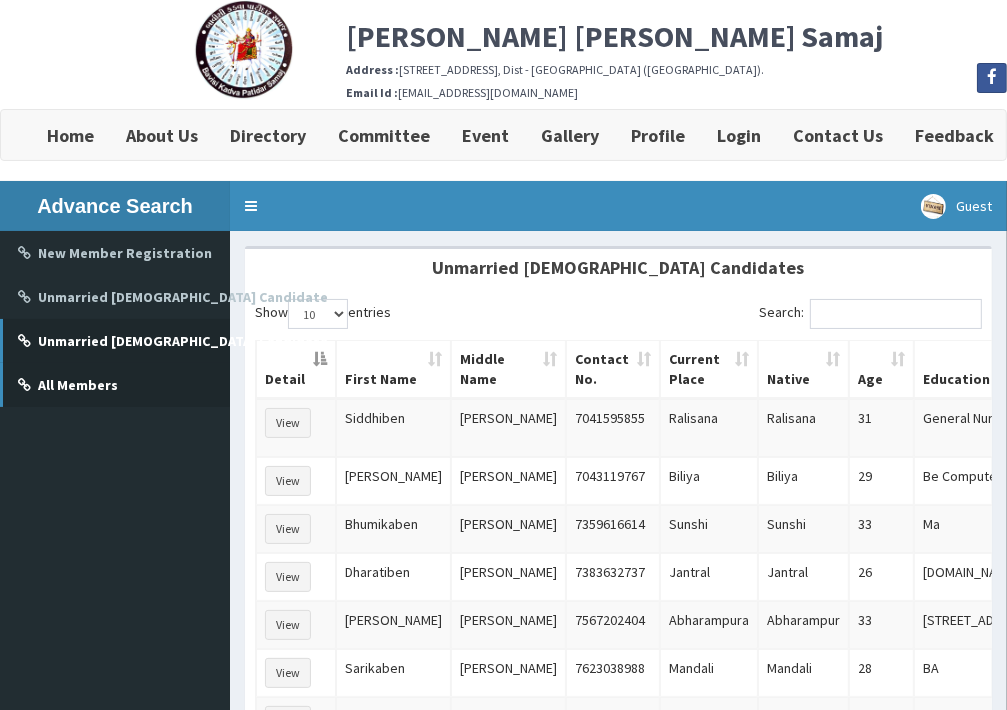 click on "All Members" at bounding box center (78, 385) 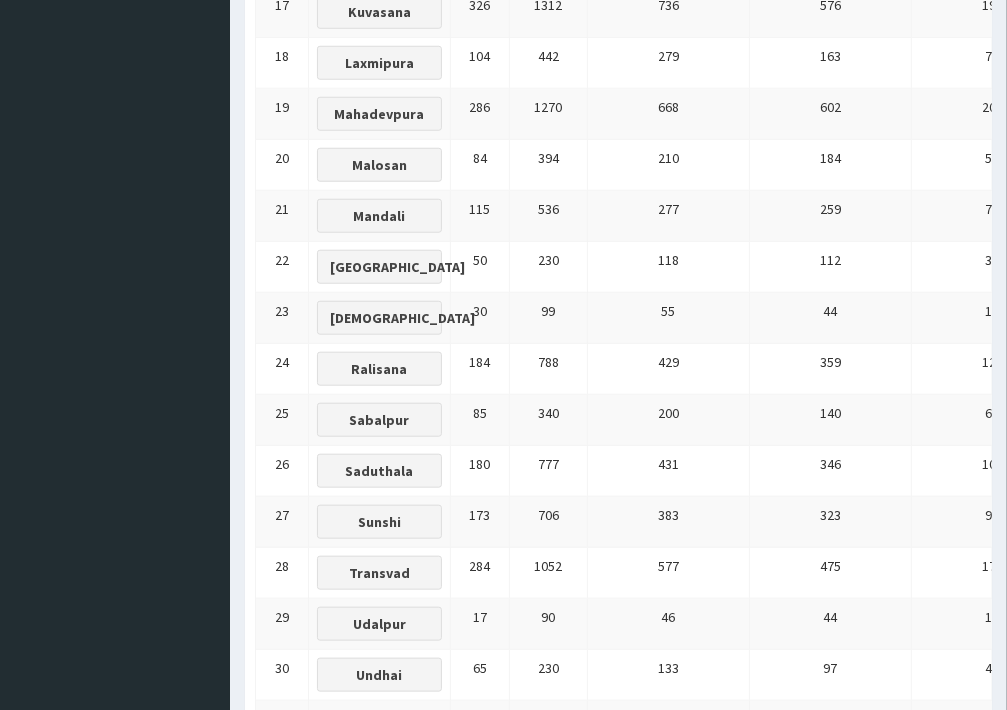 scroll, scrollTop: 1200, scrollLeft: 0, axis: vertical 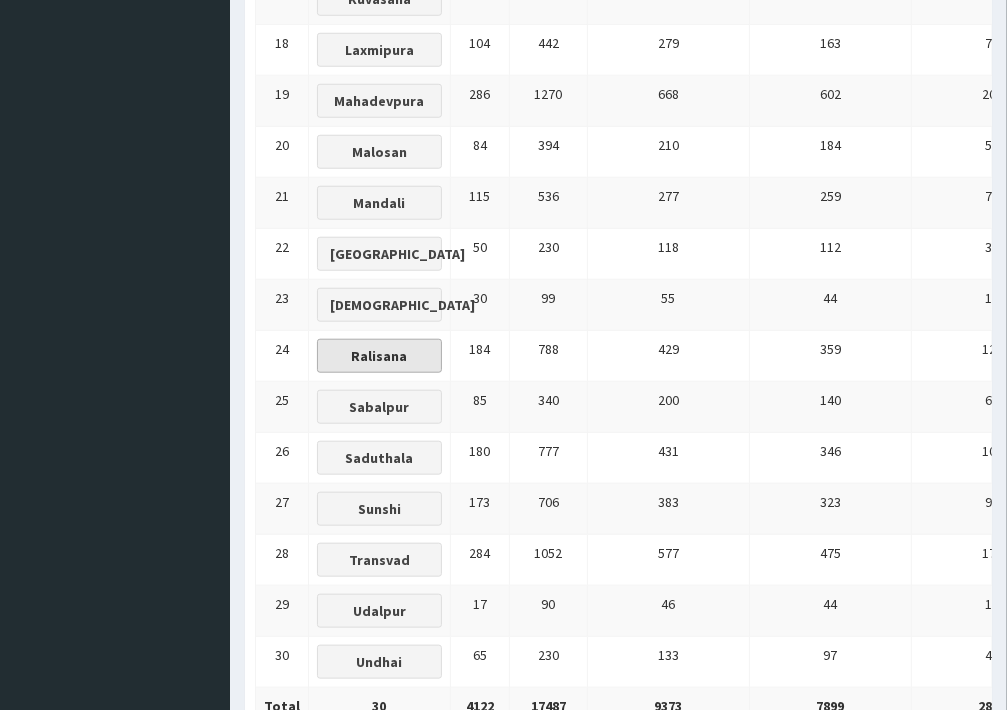 click on "Ralisana" at bounding box center (380, 356) 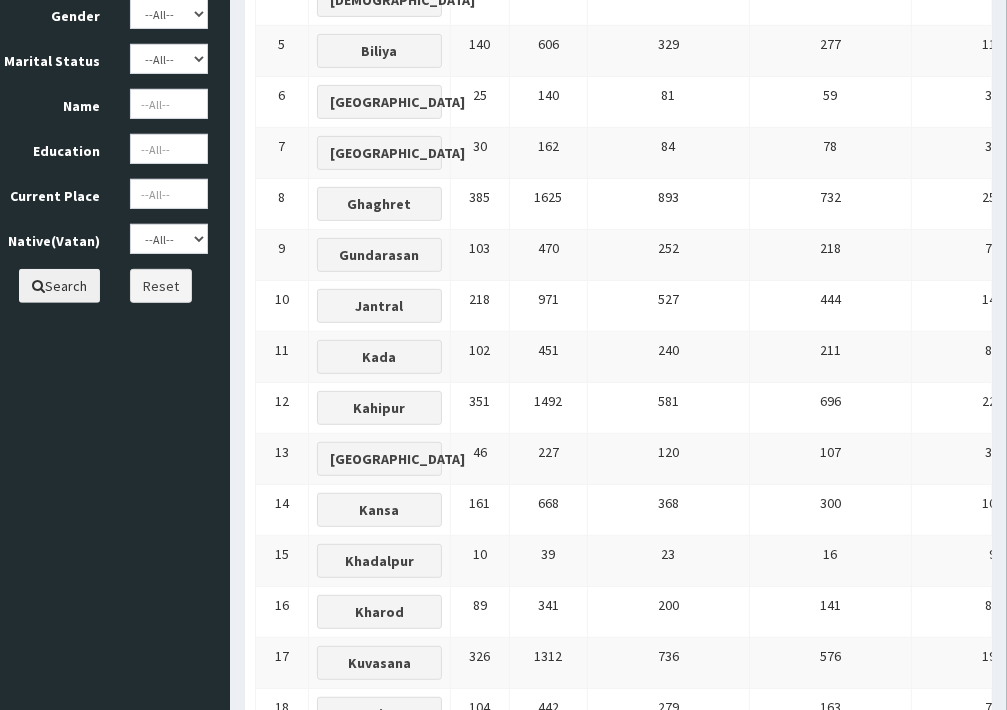 scroll, scrollTop: 600, scrollLeft: 0, axis: vertical 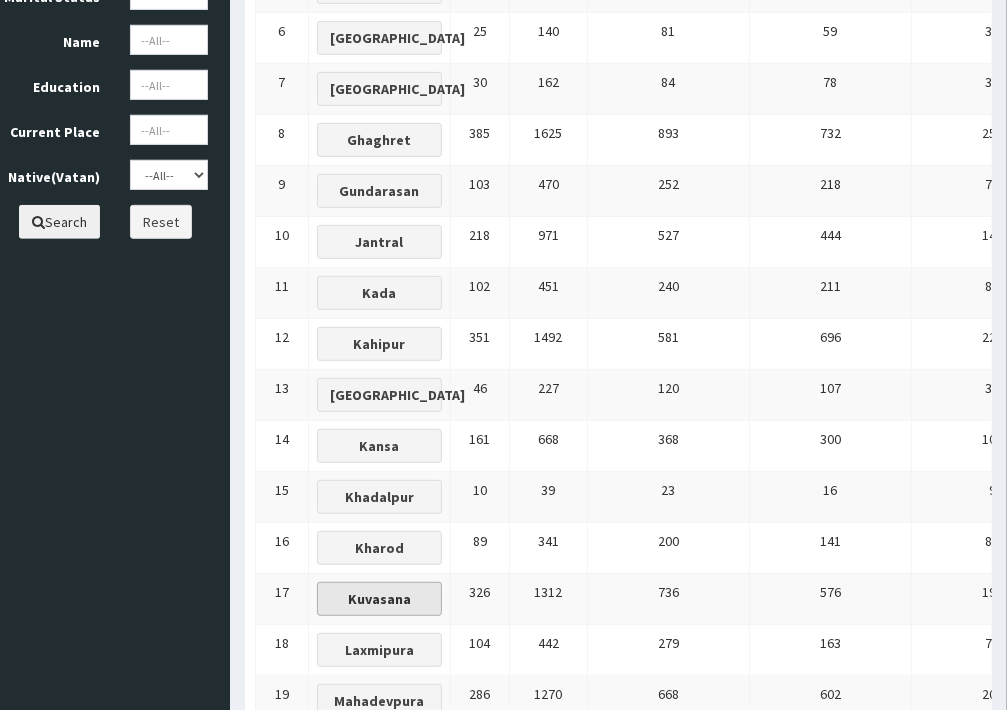 click on "Kuvasana" at bounding box center [379, 599] 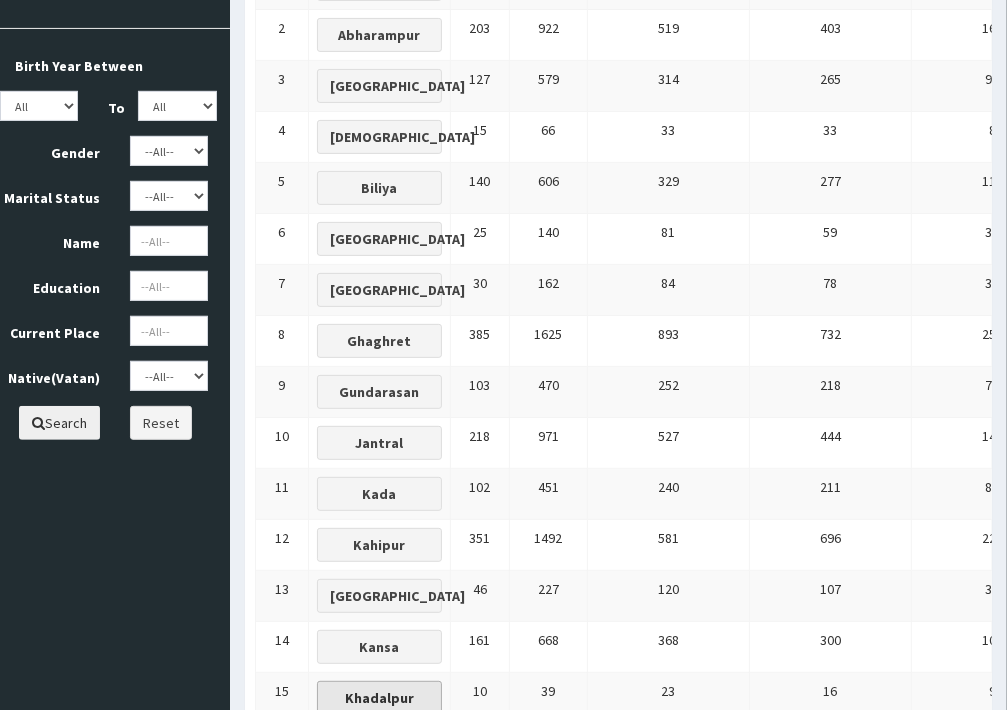 scroll, scrollTop: 392, scrollLeft: 0, axis: vertical 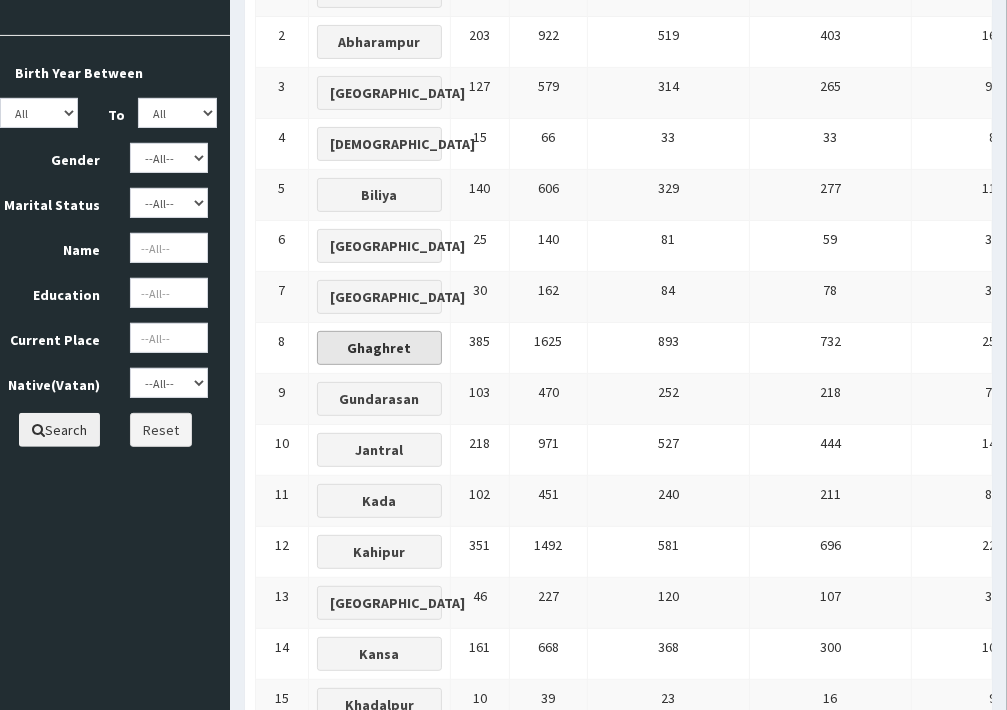 click on "Ghaghret" at bounding box center [380, 348] 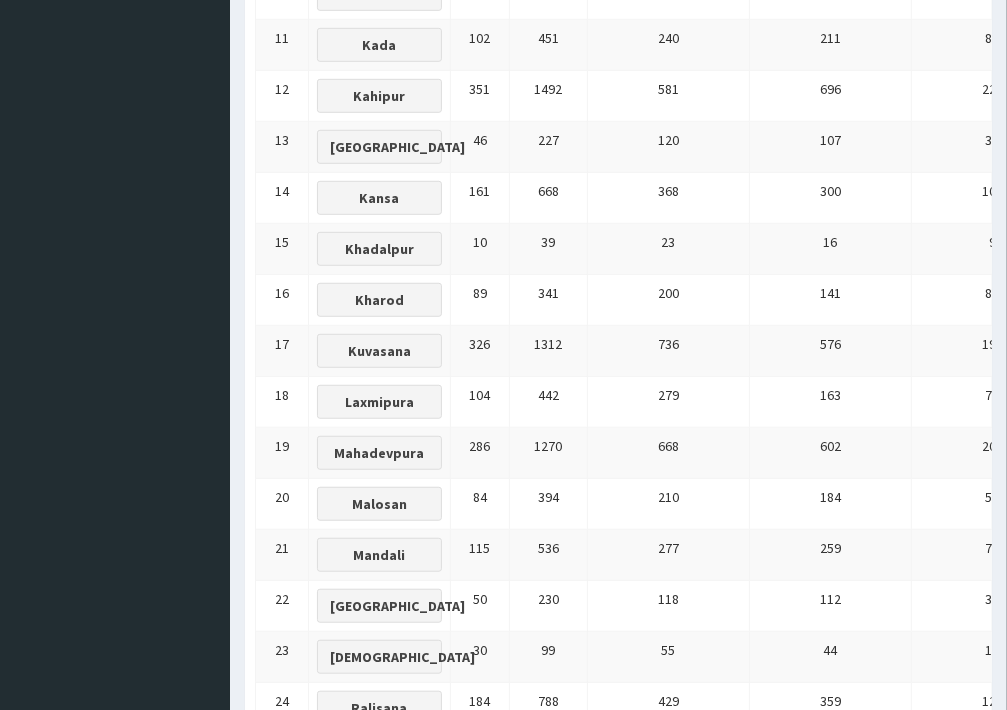 scroll, scrollTop: 892, scrollLeft: 0, axis: vertical 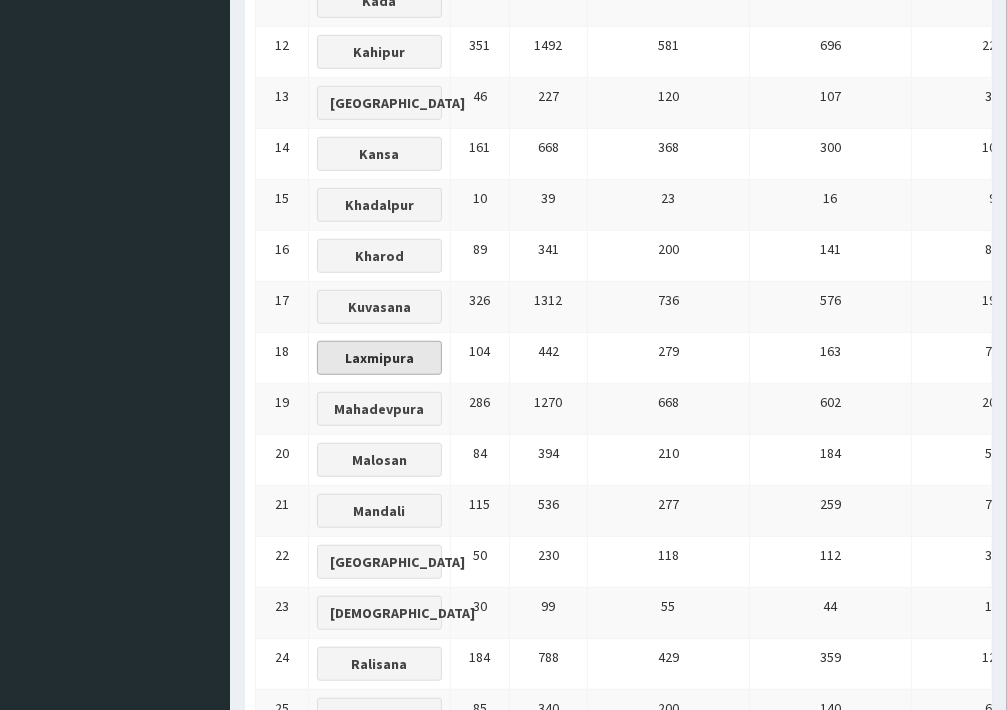 click on "Laxmipura" at bounding box center (379, 358) 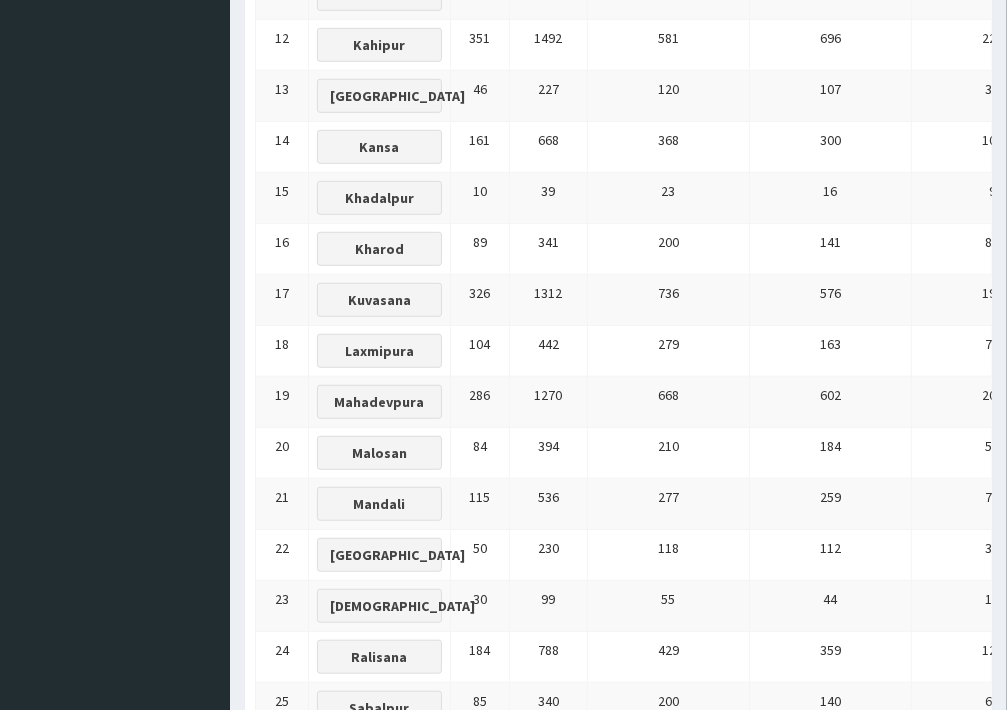 scroll, scrollTop: 900, scrollLeft: 0, axis: vertical 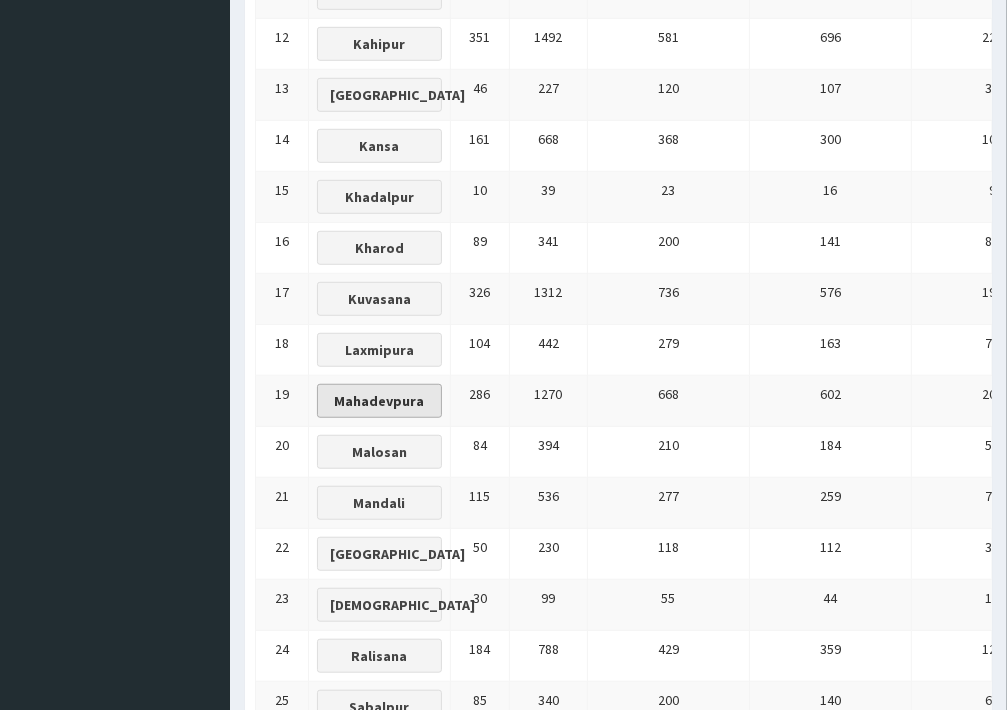 click on "Mahadevpura" at bounding box center [380, 401] 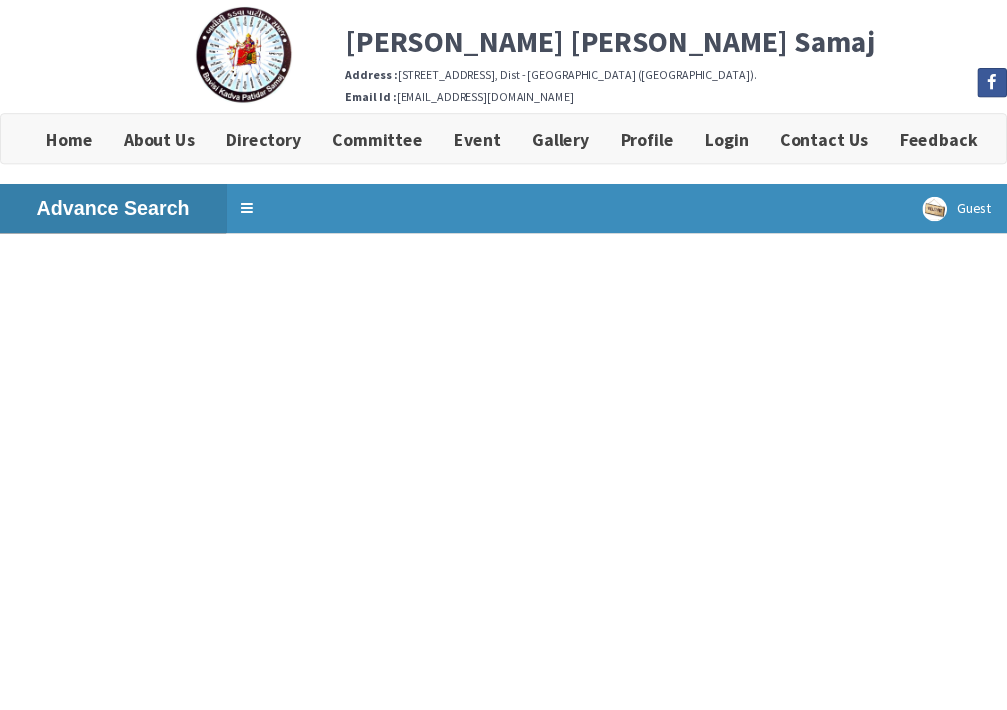 scroll, scrollTop: 0, scrollLeft: 0, axis: both 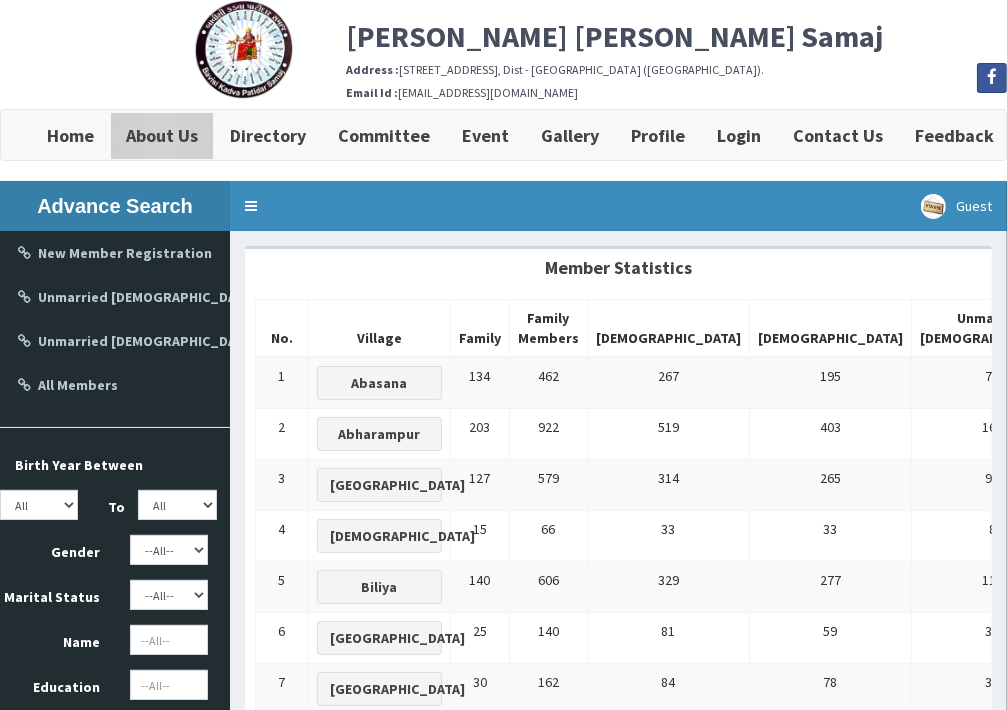 click on "About Us" at bounding box center (162, 135) 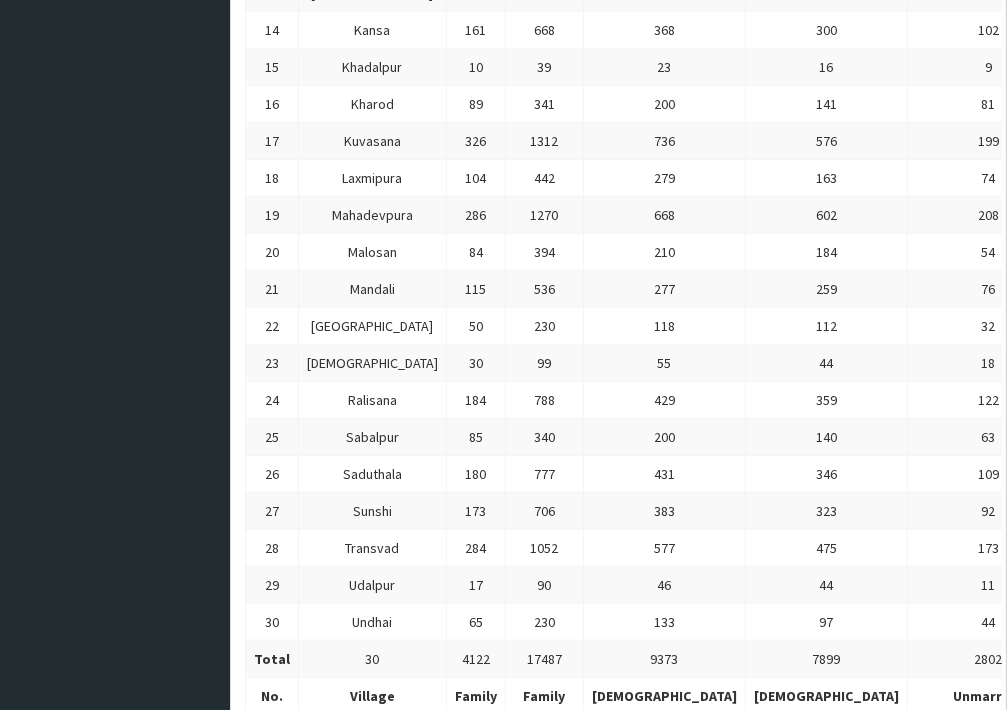 scroll, scrollTop: 1200, scrollLeft: 0, axis: vertical 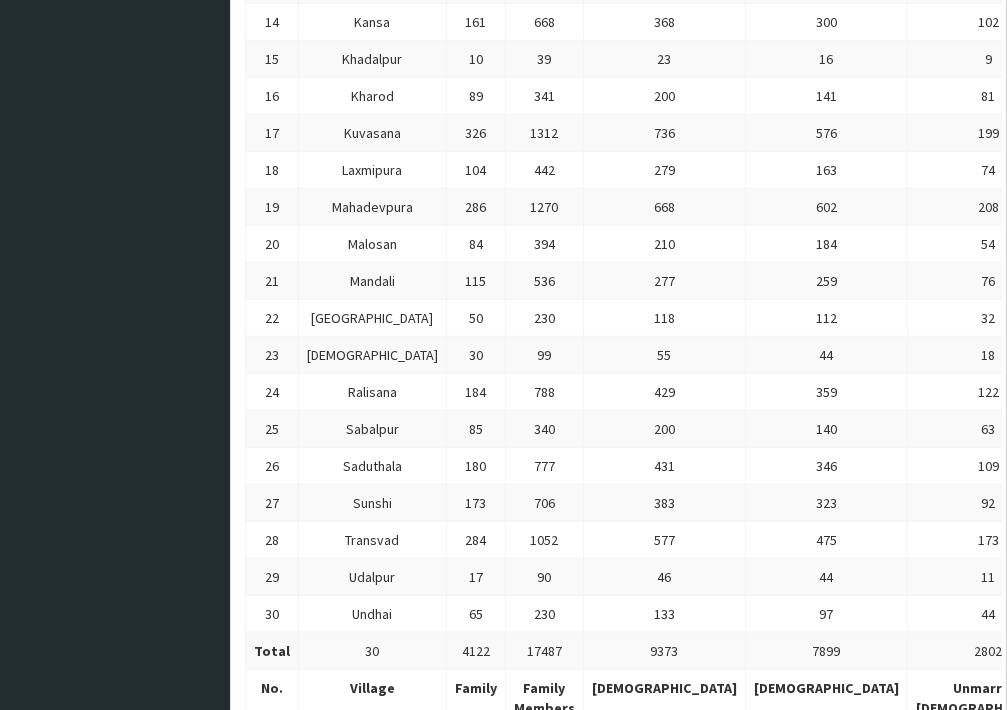 click on "122" at bounding box center (989, 392) 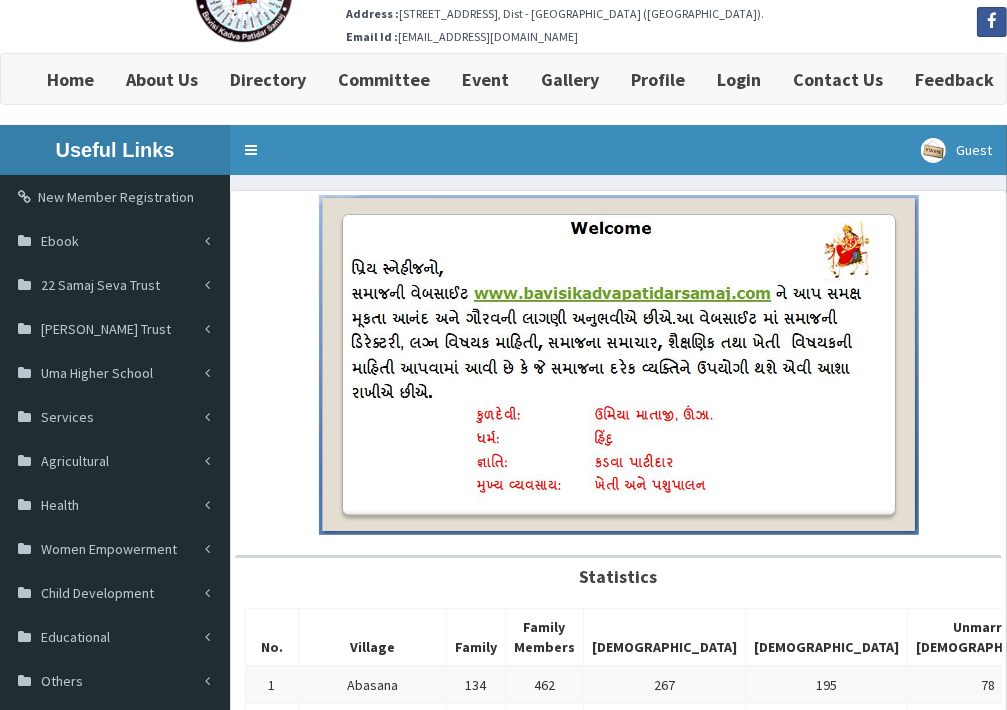 scroll, scrollTop: 0, scrollLeft: 0, axis: both 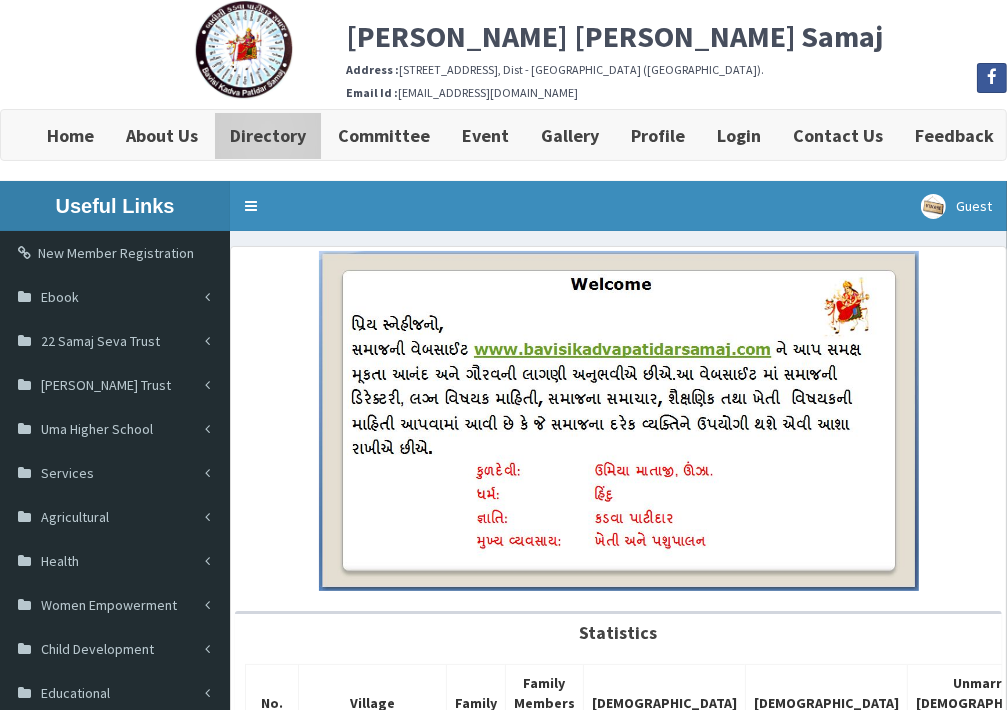 click on "Directory" at bounding box center [268, 135] 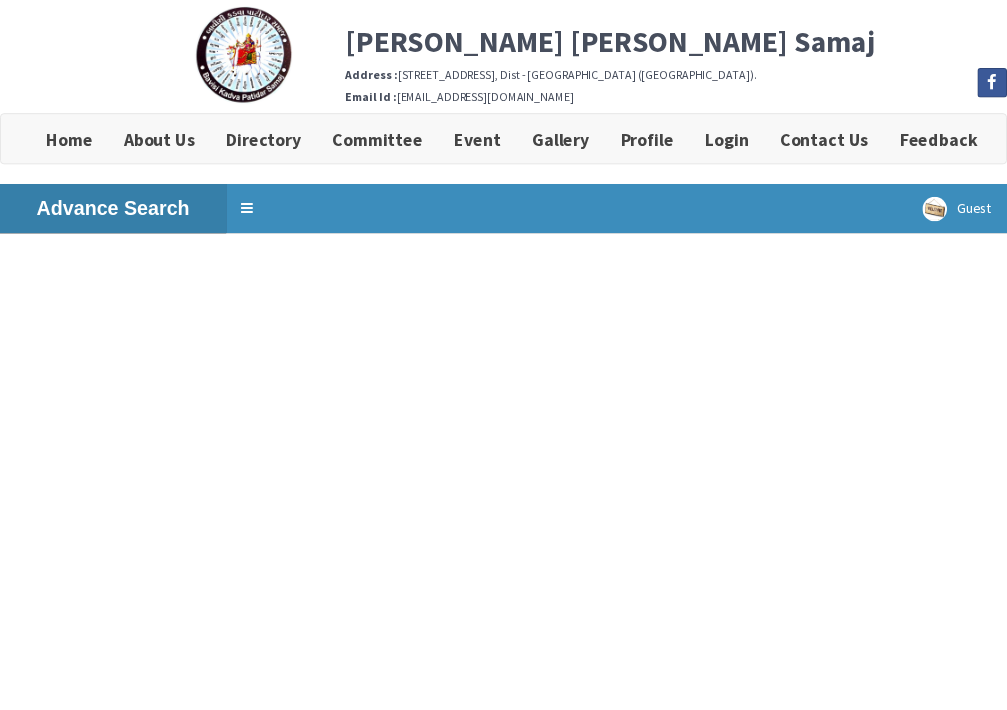 scroll, scrollTop: 0, scrollLeft: 0, axis: both 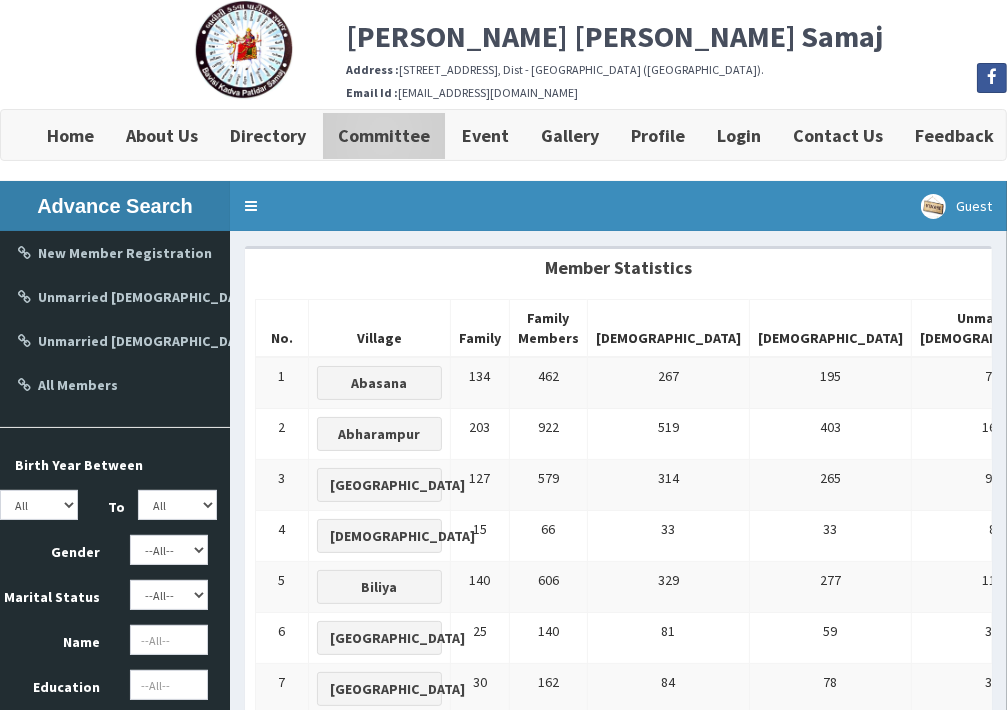 click on "Committee" at bounding box center [384, 135] 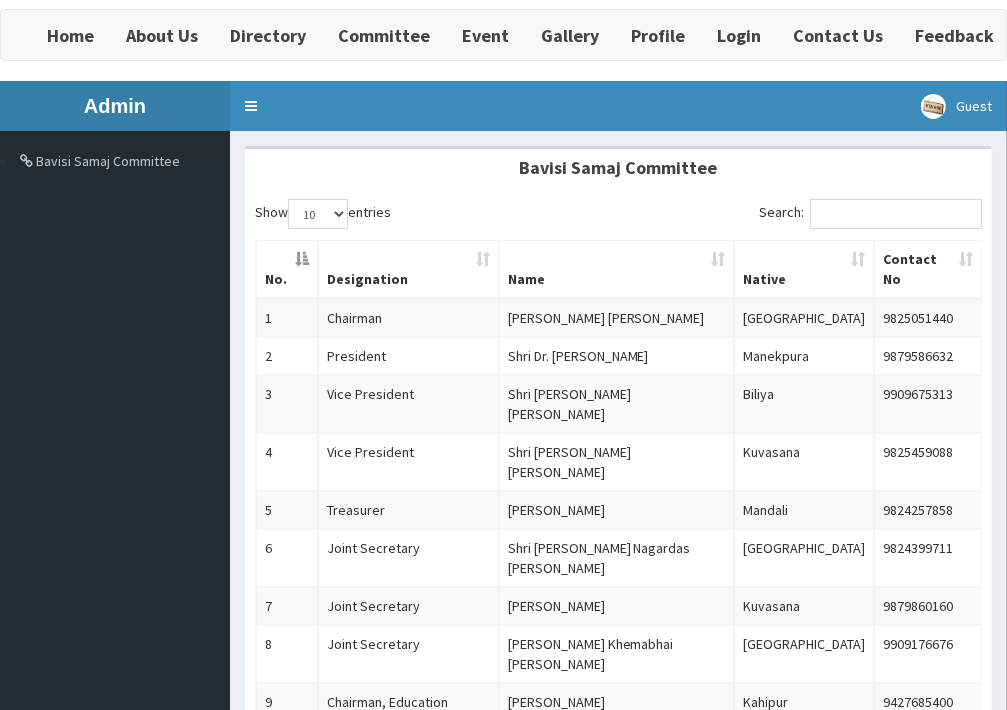 scroll, scrollTop: 200, scrollLeft: 0, axis: vertical 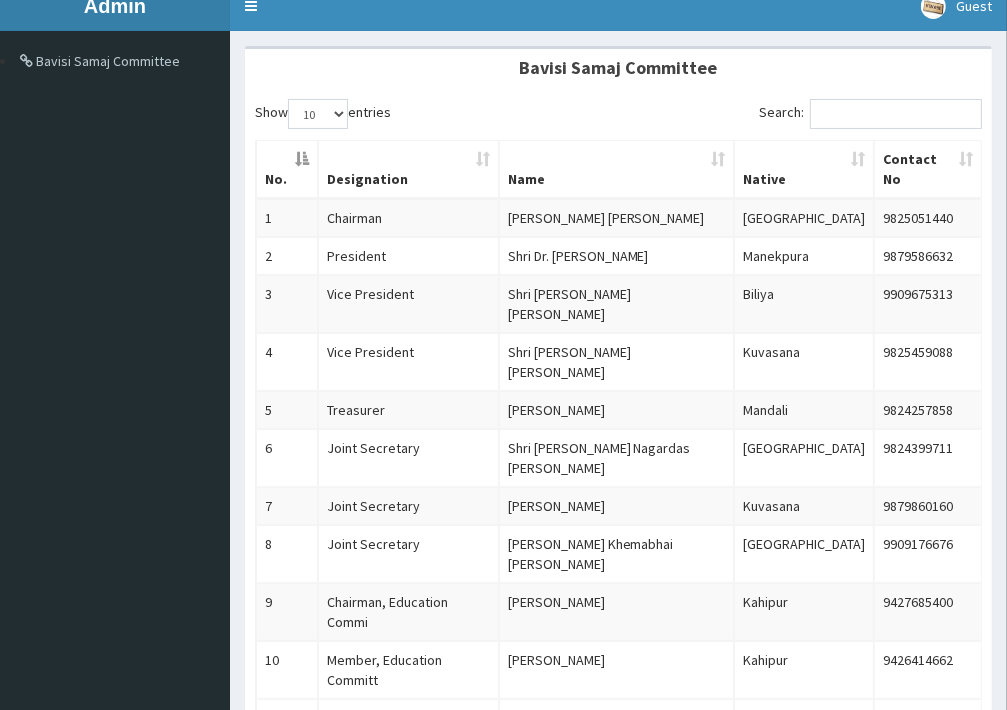 click on "2" at bounding box center [740, 763] 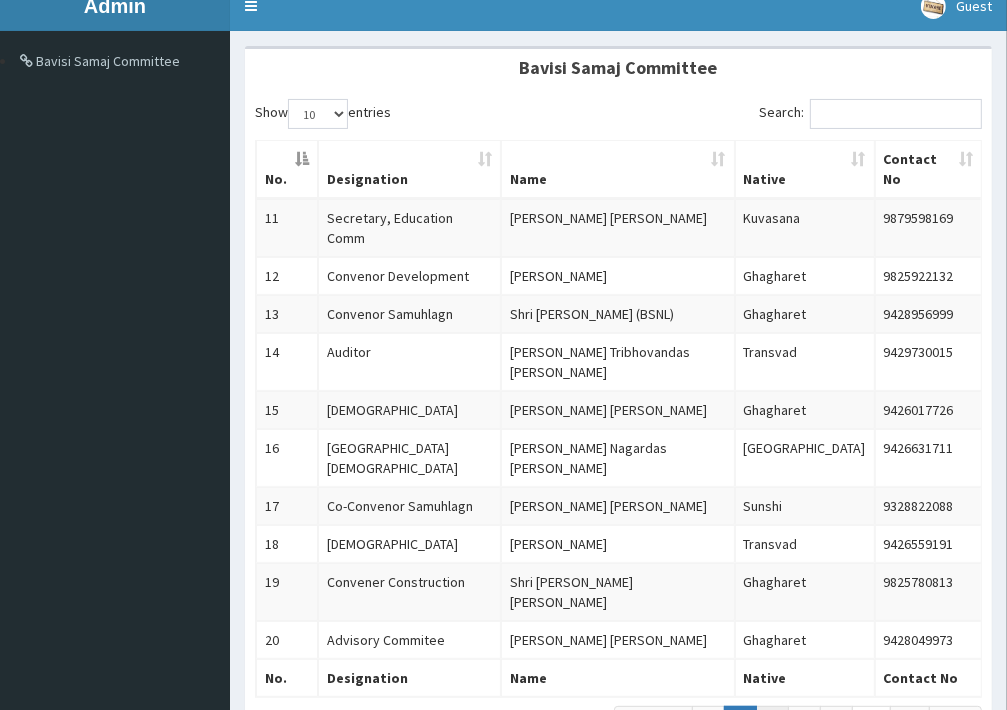 click on "3" at bounding box center (772, 723) 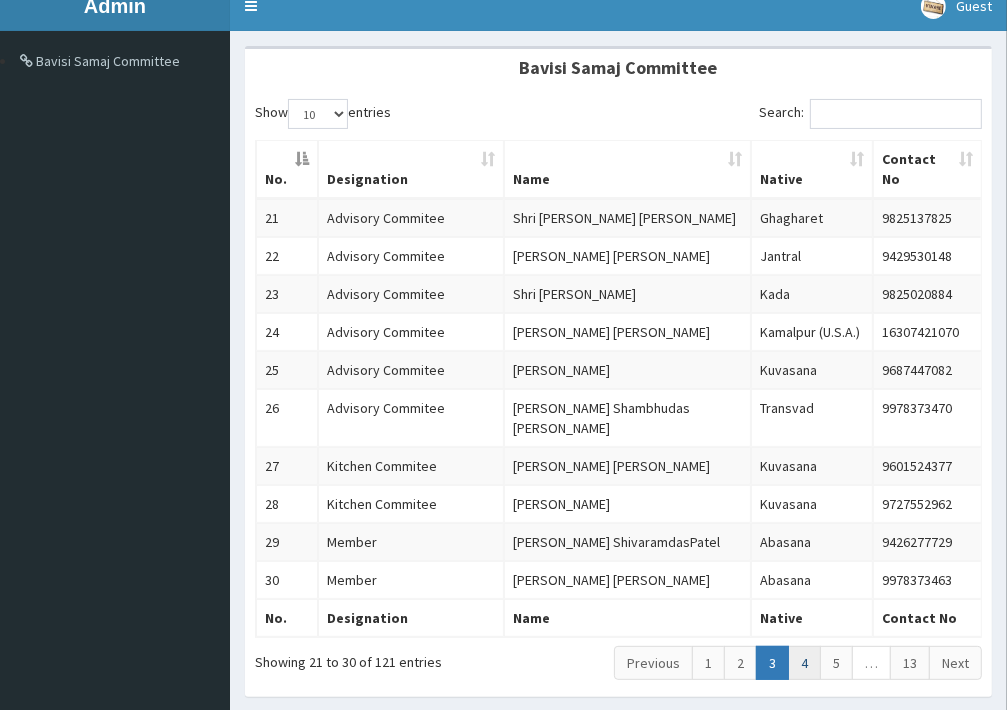click on "4" at bounding box center (804, 663) 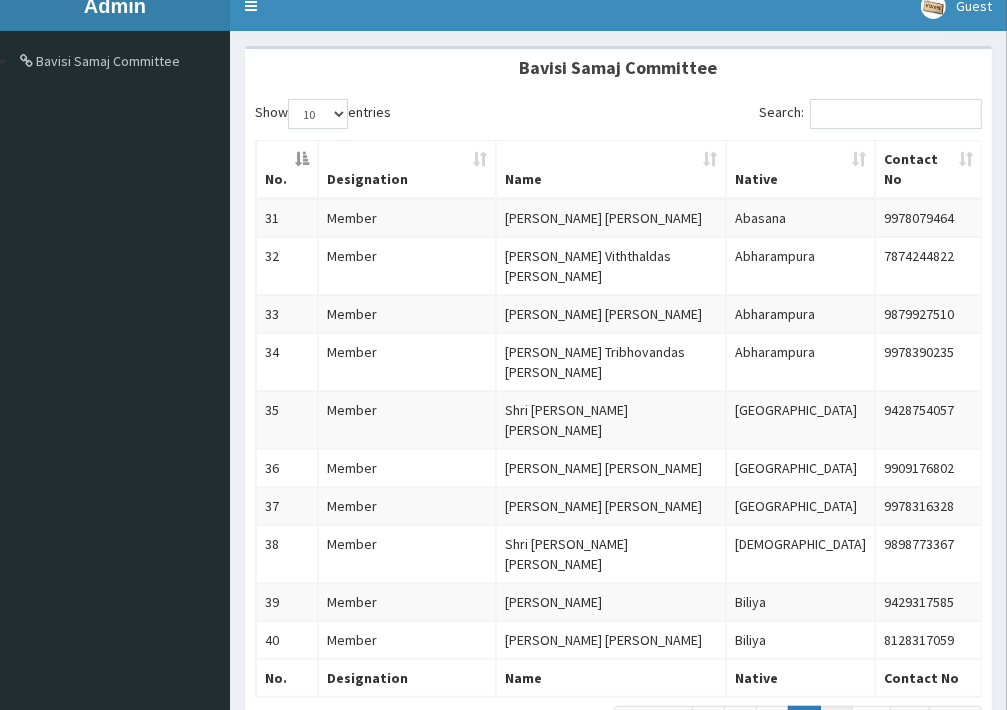 click on "5" at bounding box center (836, 723) 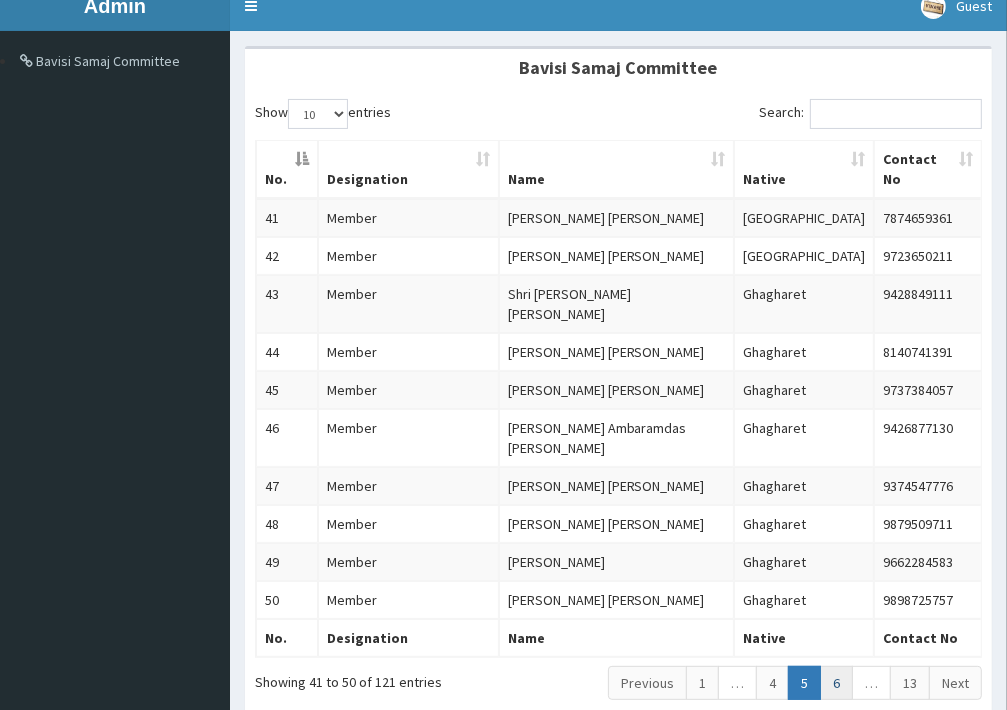 click on "6" at bounding box center [836, 683] 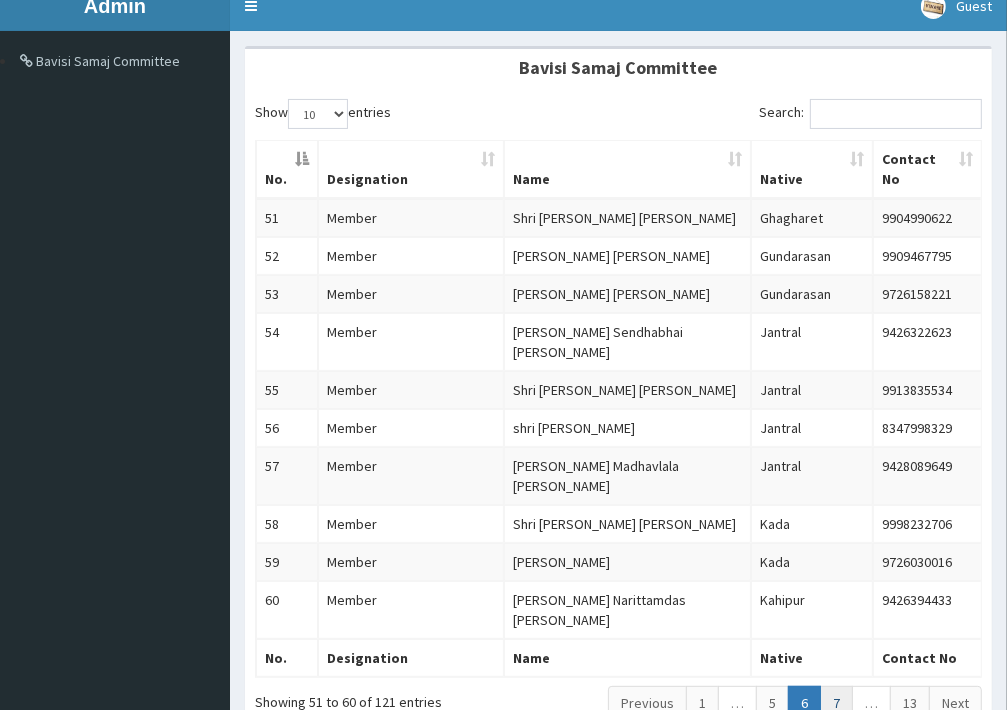 click on "7" at bounding box center (836, 703) 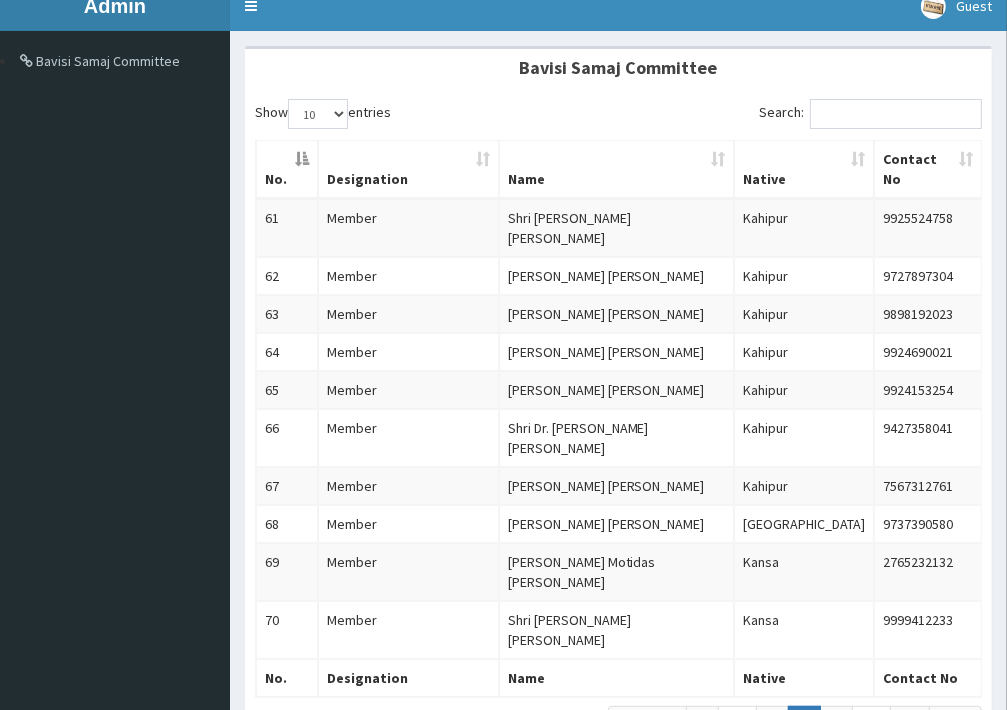 click on "8" at bounding box center (836, 723) 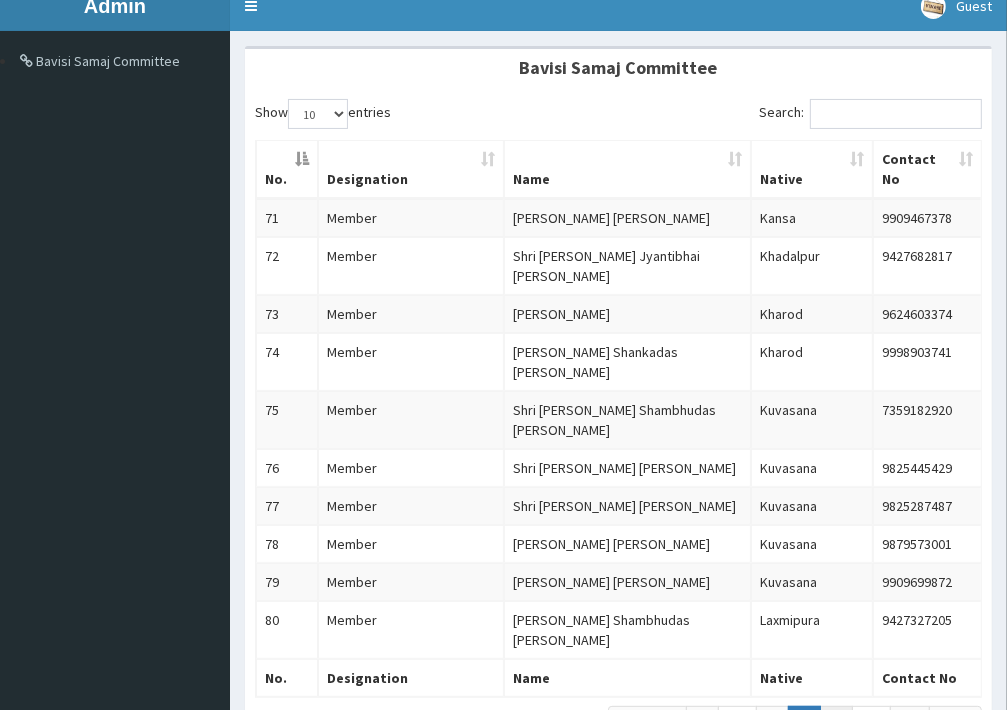 click on "9" at bounding box center [836, 723] 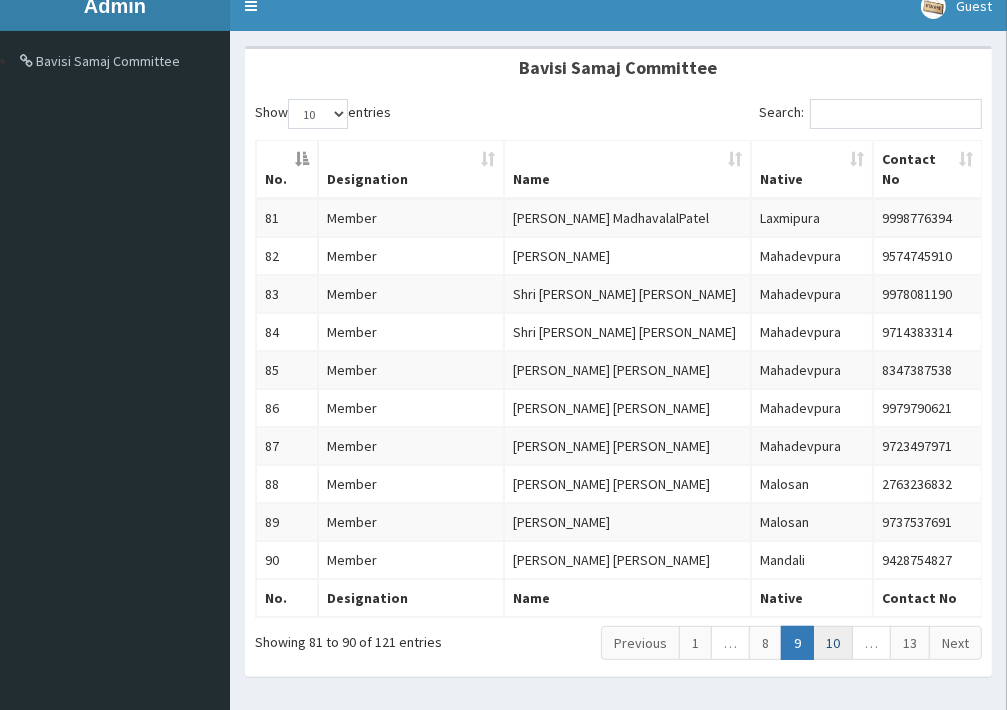 click on "10" at bounding box center [833, 643] 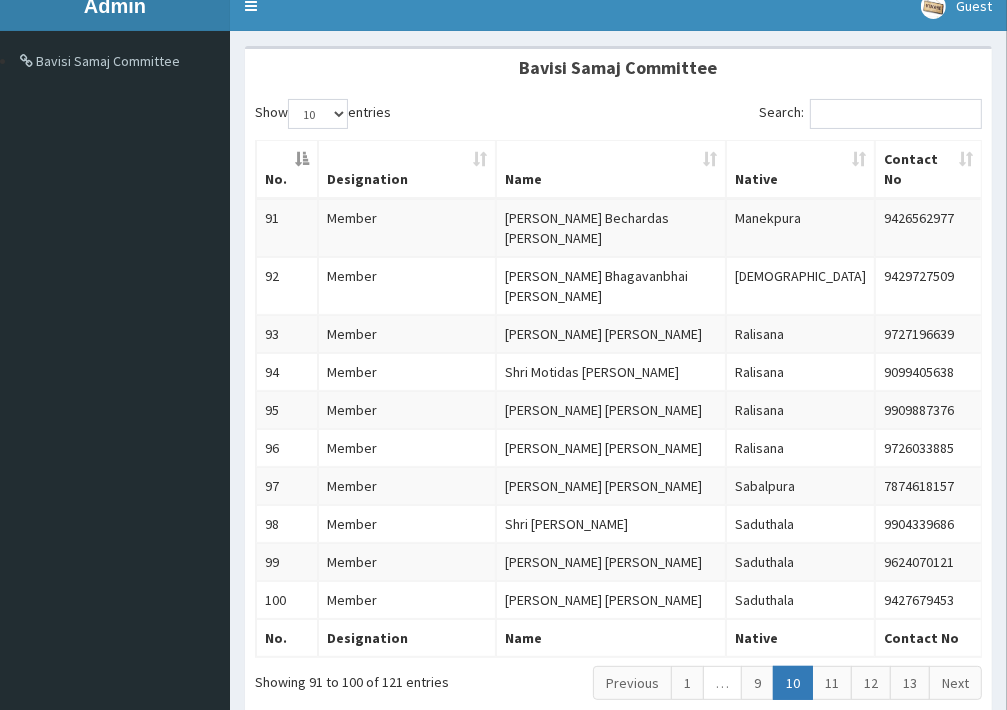 click on "11" at bounding box center [832, 683] 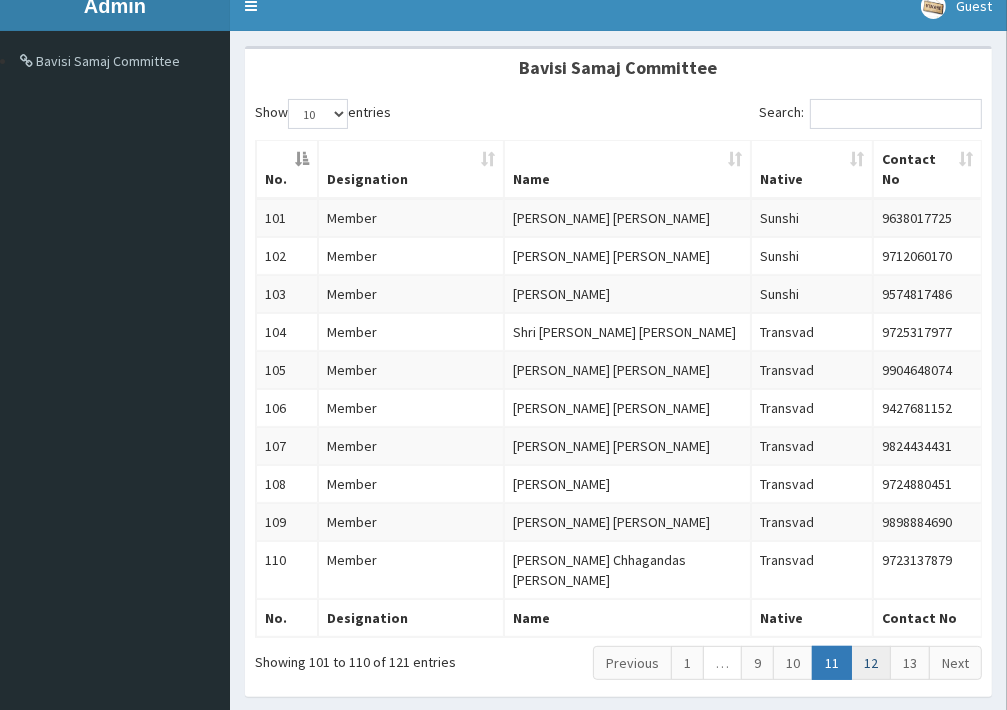 click on "12" at bounding box center (871, 663) 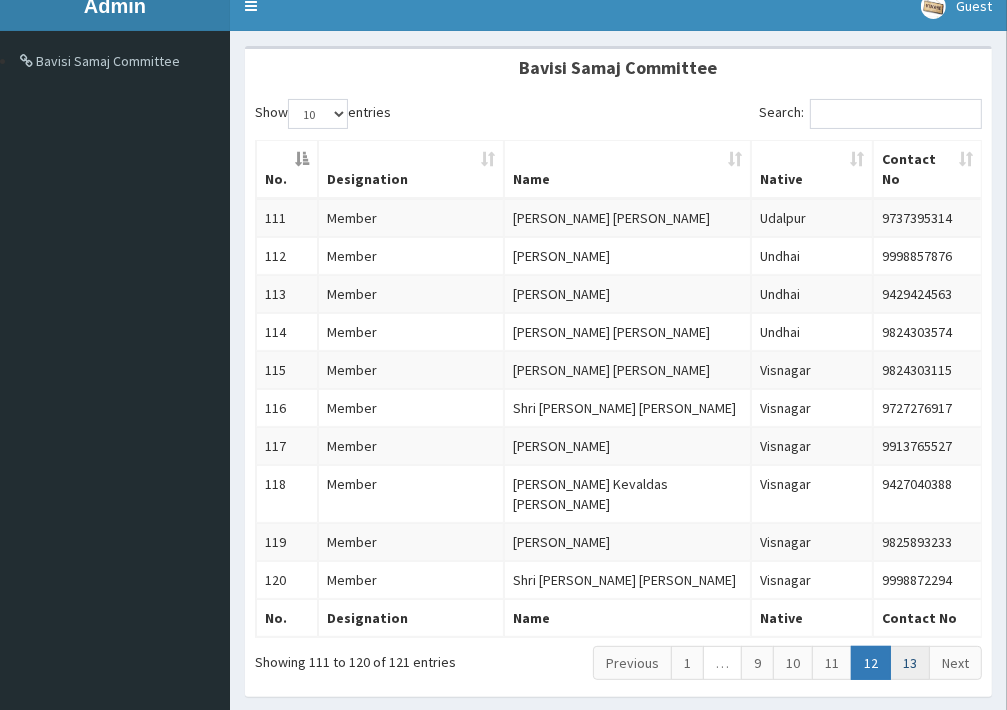 drag, startPoint x: 916, startPoint y: 616, endPoint x: 895, endPoint y: 598, distance: 27.658634 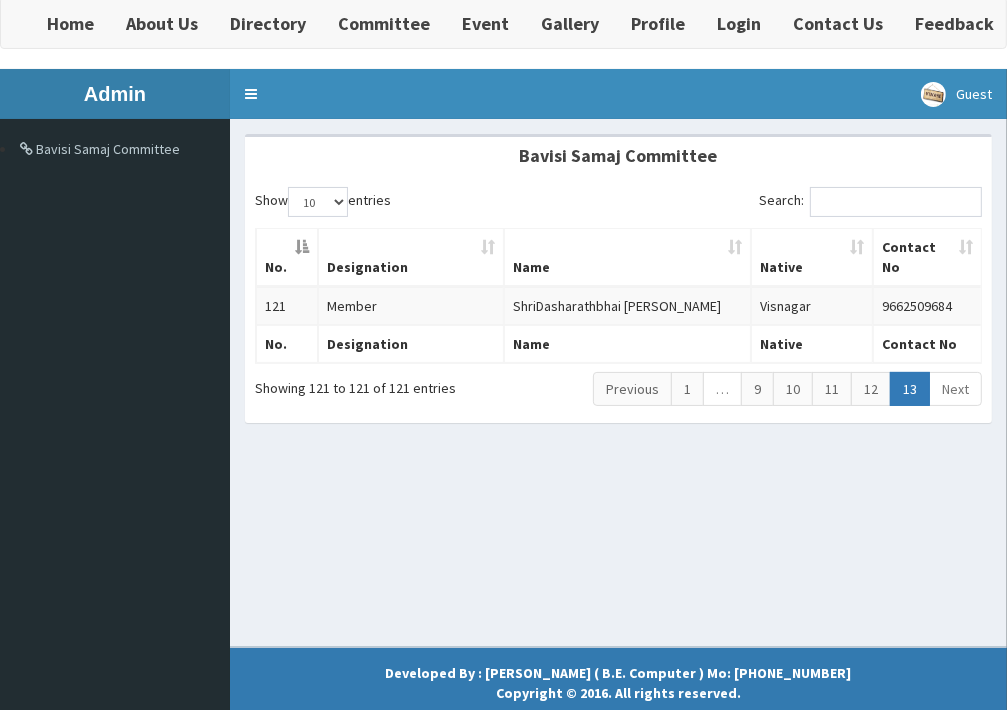 scroll, scrollTop: 80, scrollLeft: 0, axis: vertical 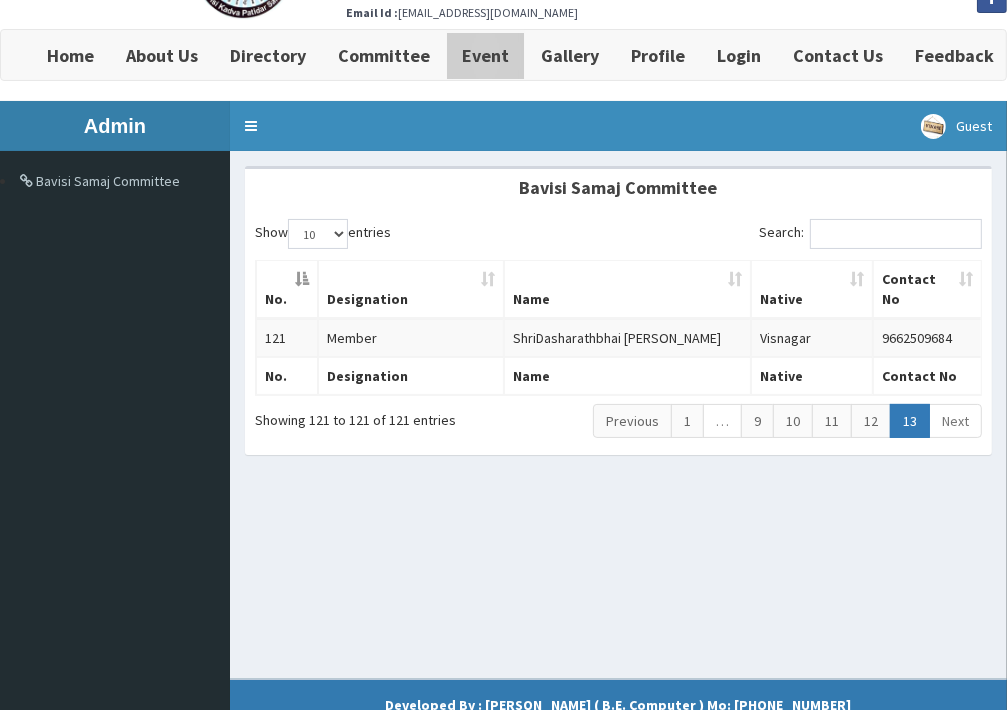 click on "Event" at bounding box center (485, 55) 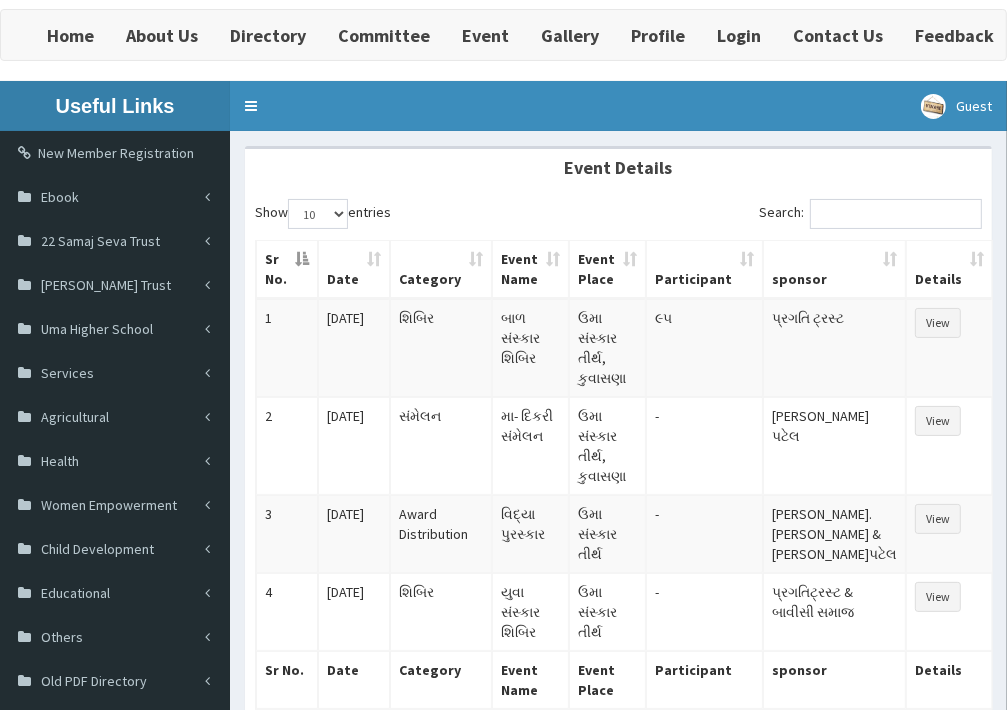 scroll, scrollTop: 0, scrollLeft: 0, axis: both 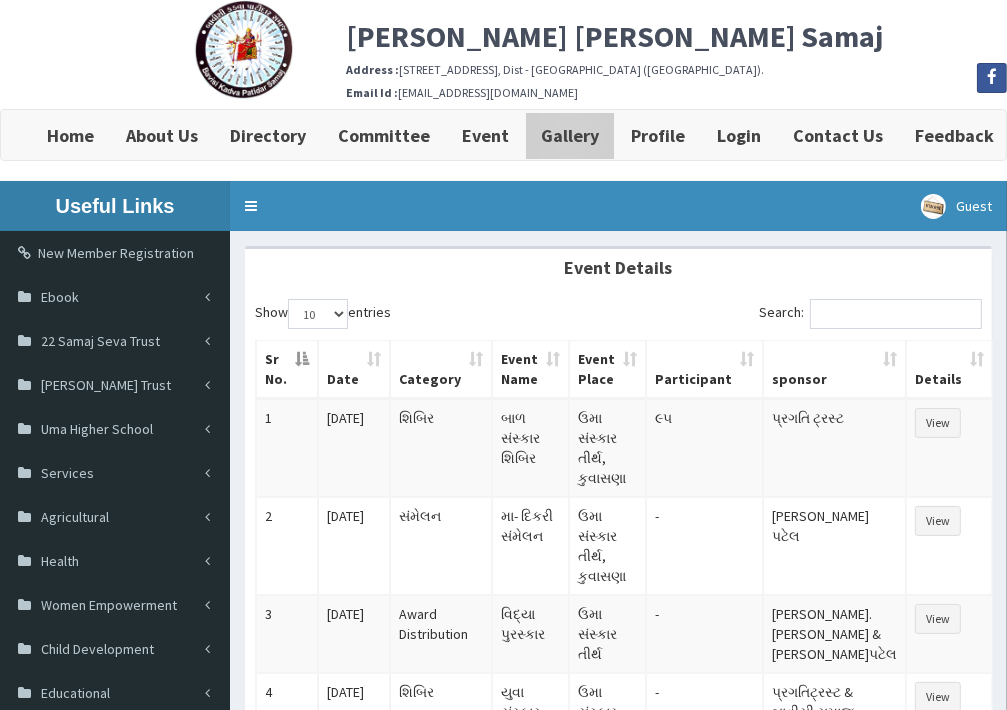 click on "Gallery" at bounding box center [570, 135] 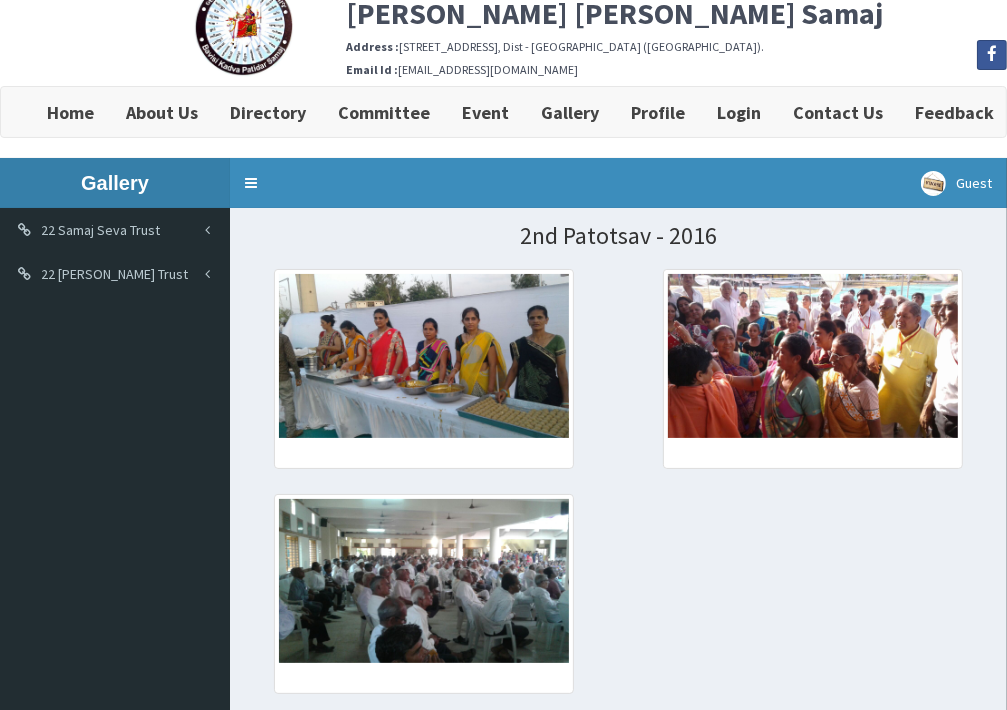 scroll, scrollTop: 0, scrollLeft: 0, axis: both 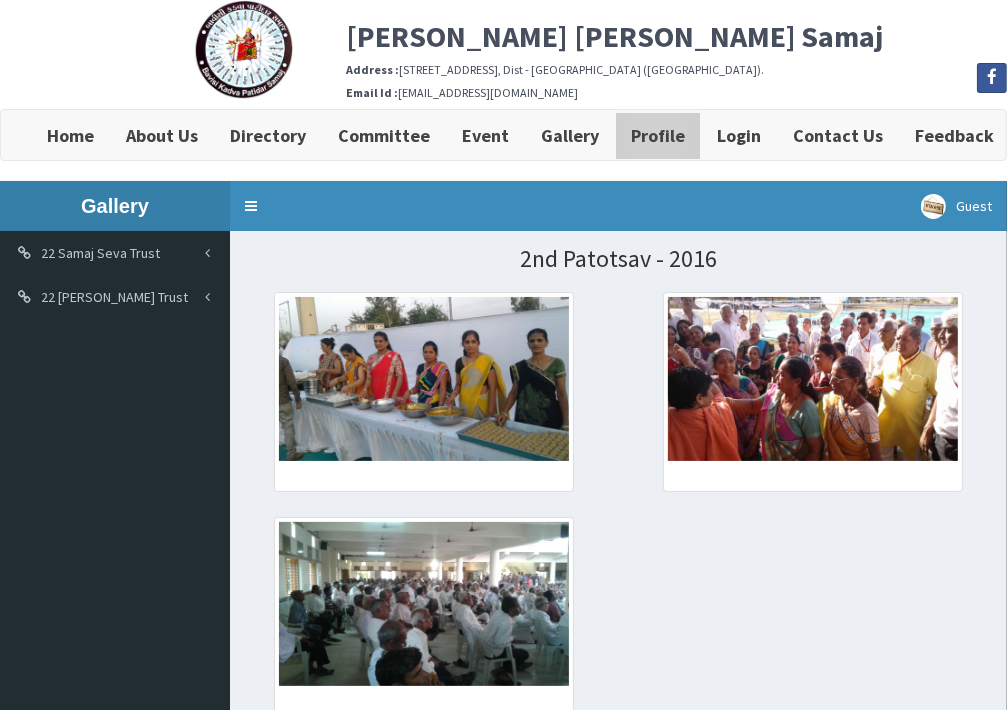 click on "Profile" at bounding box center [658, 135] 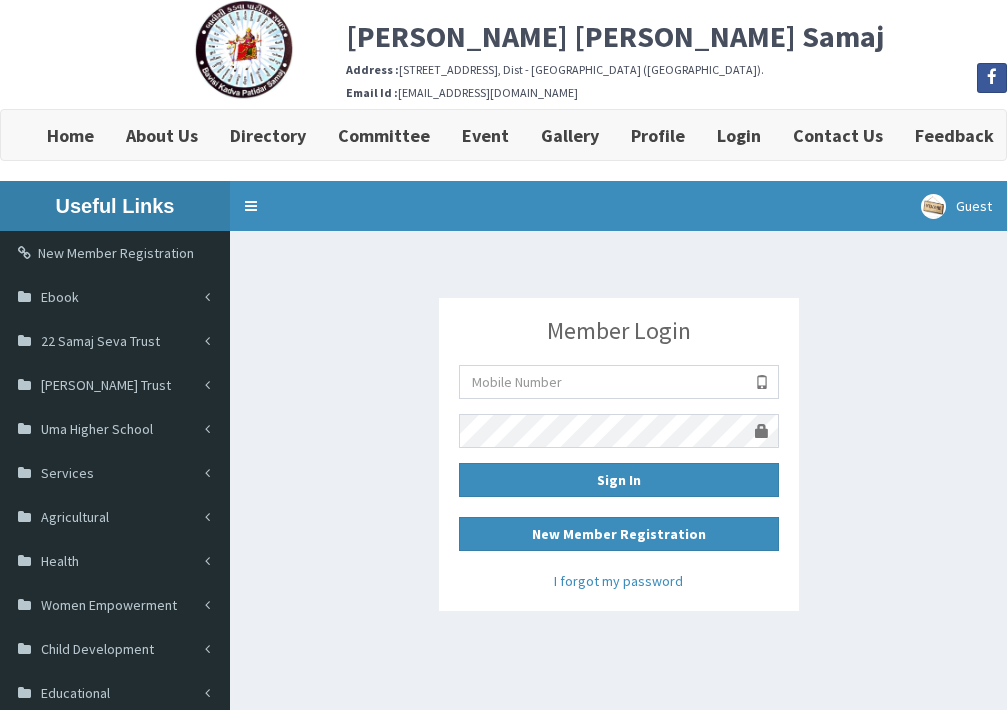 scroll, scrollTop: 0, scrollLeft: 0, axis: both 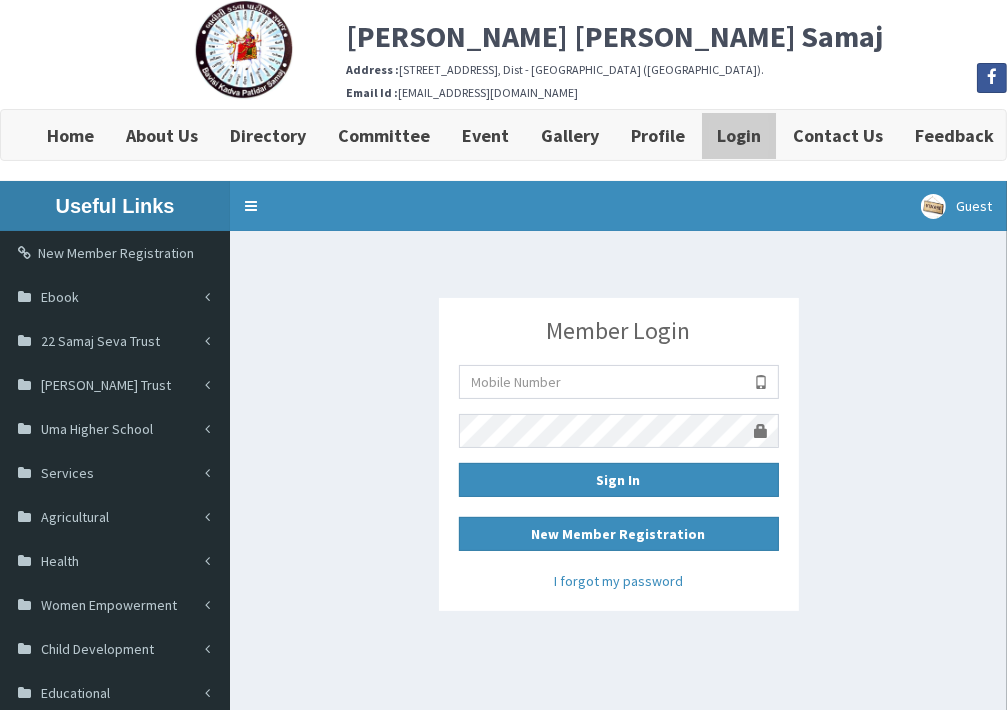 click on "Login" at bounding box center (739, 135) 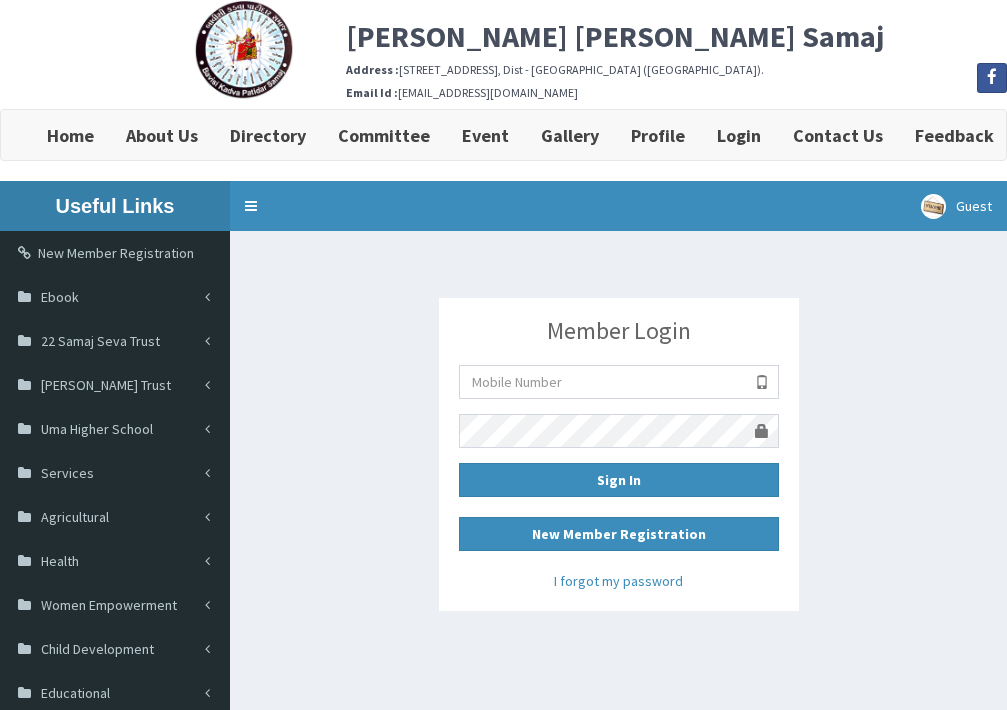 scroll, scrollTop: 0, scrollLeft: 0, axis: both 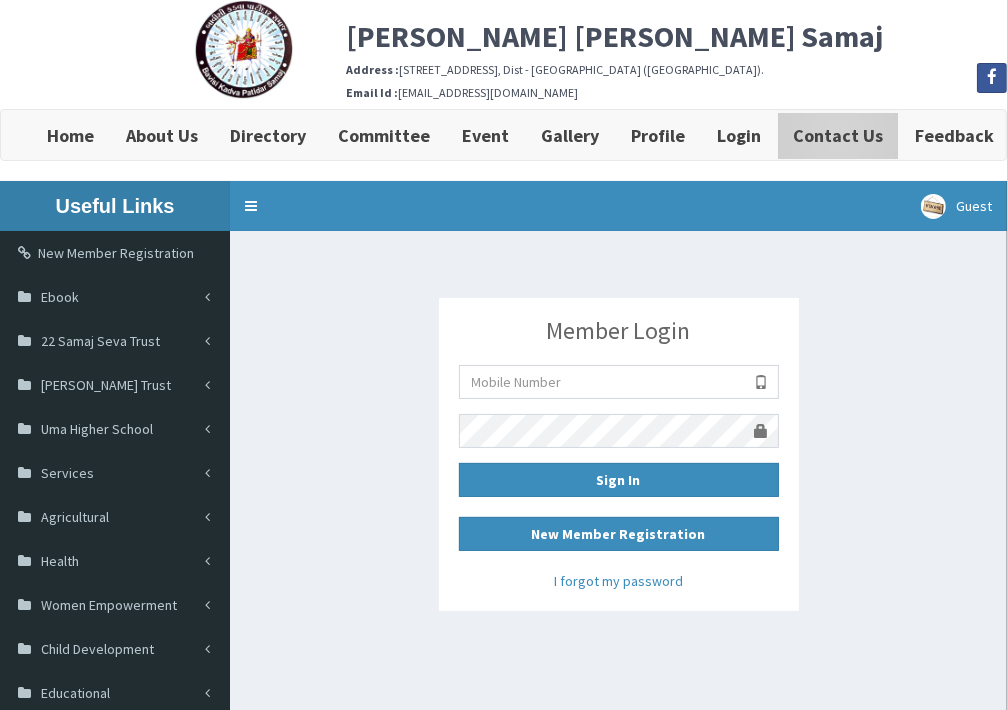 click on "Contact Us" at bounding box center [838, 135] 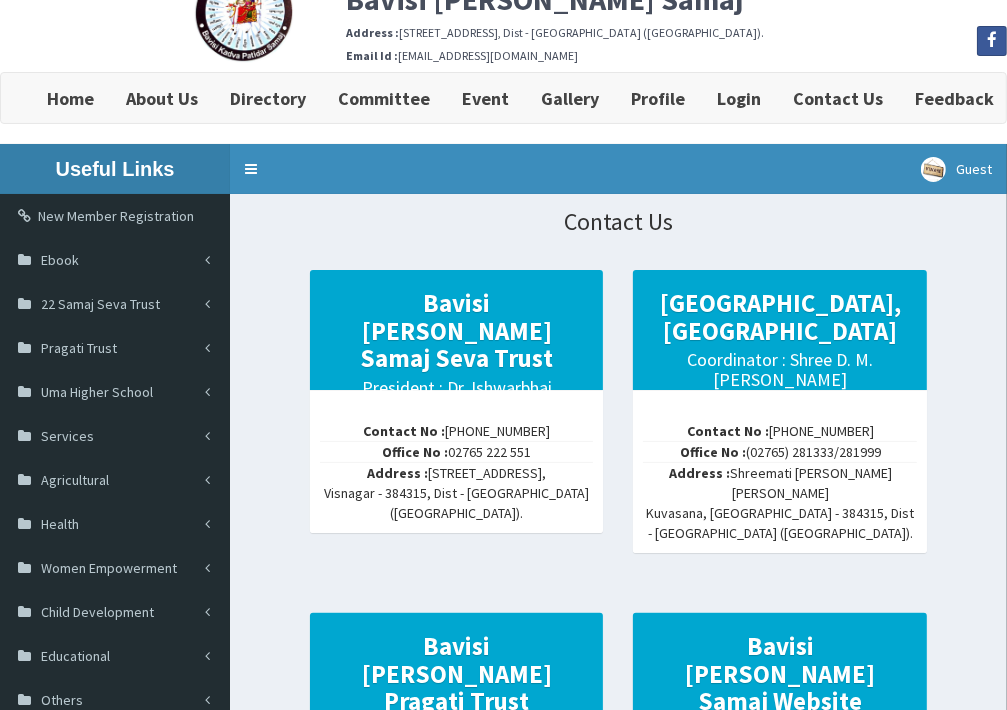 scroll, scrollTop: 0, scrollLeft: 0, axis: both 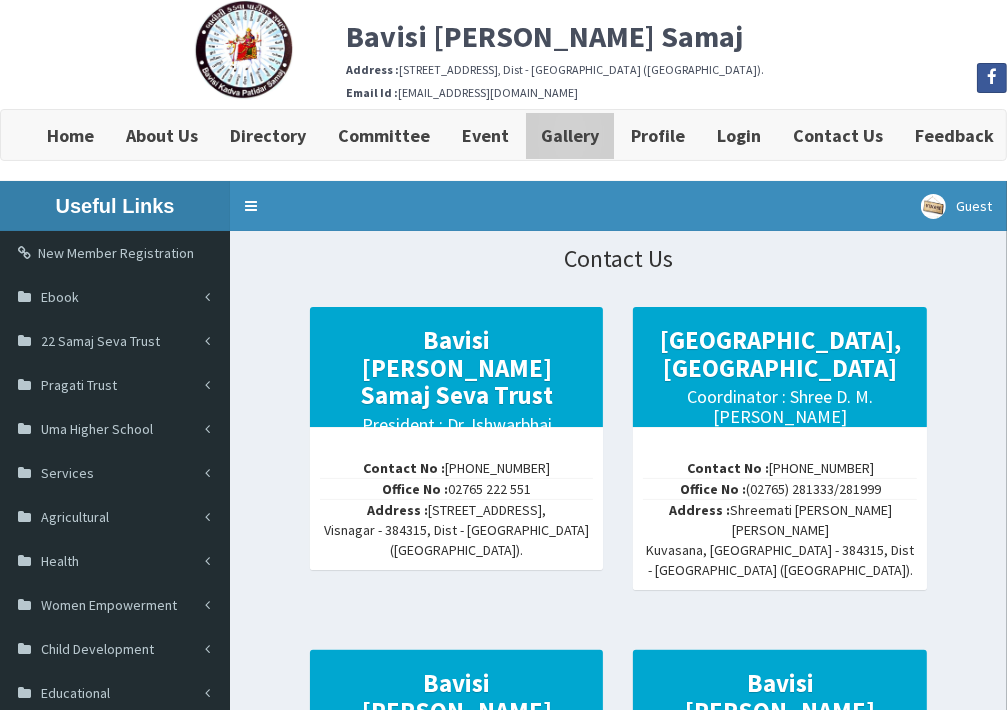 click on "Gallery" at bounding box center [570, 135] 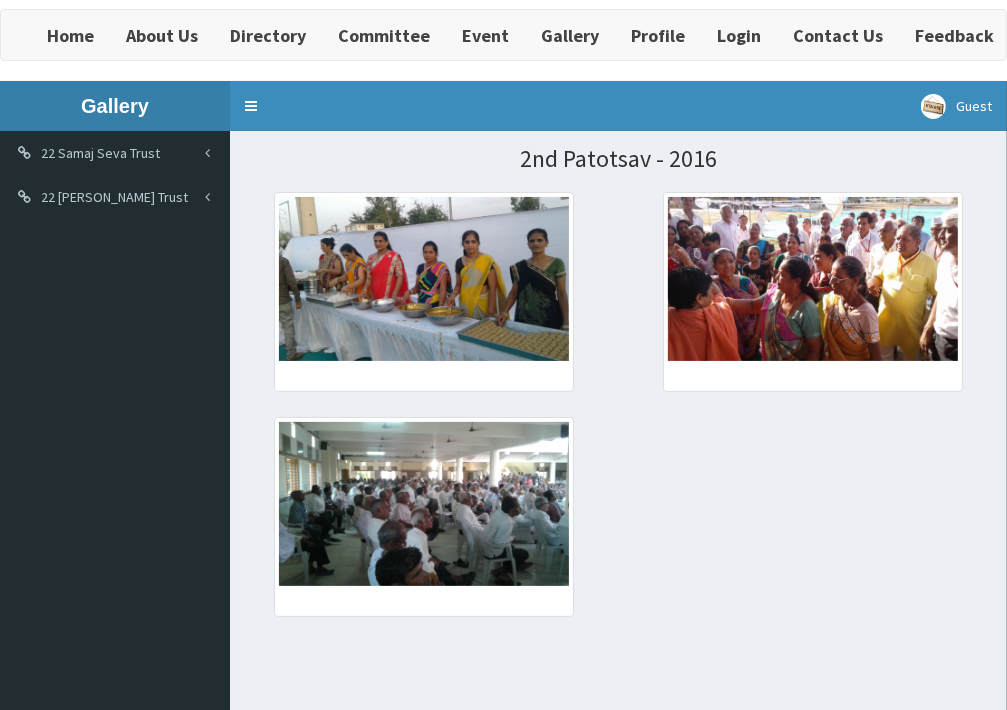 scroll, scrollTop: 100, scrollLeft: 0, axis: vertical 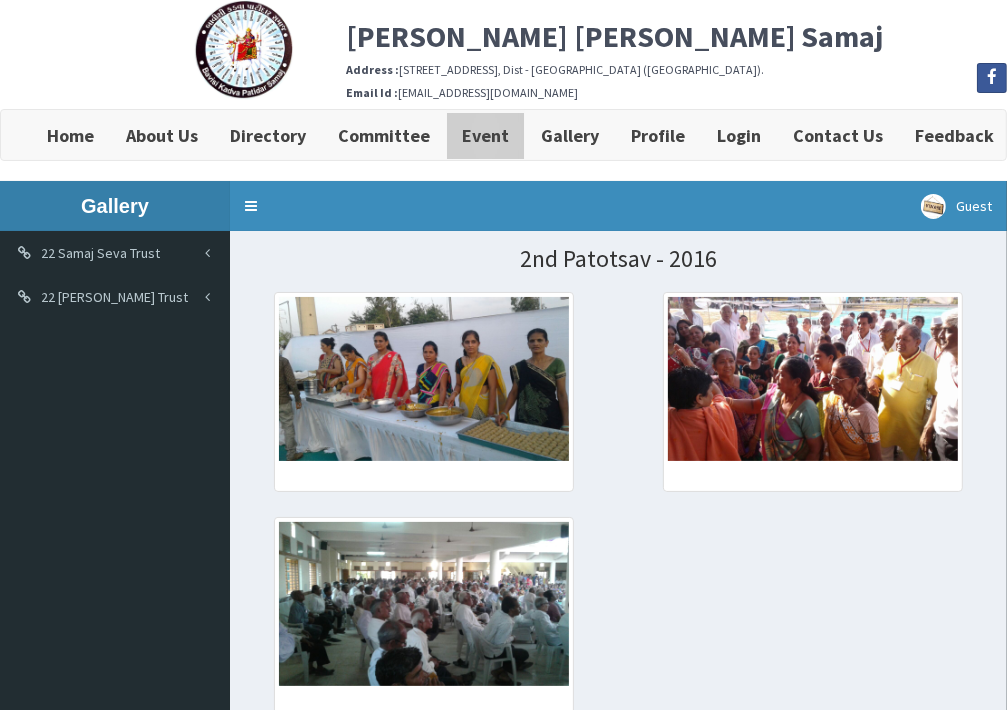 click on "Event" at bounding box center (485, 135) 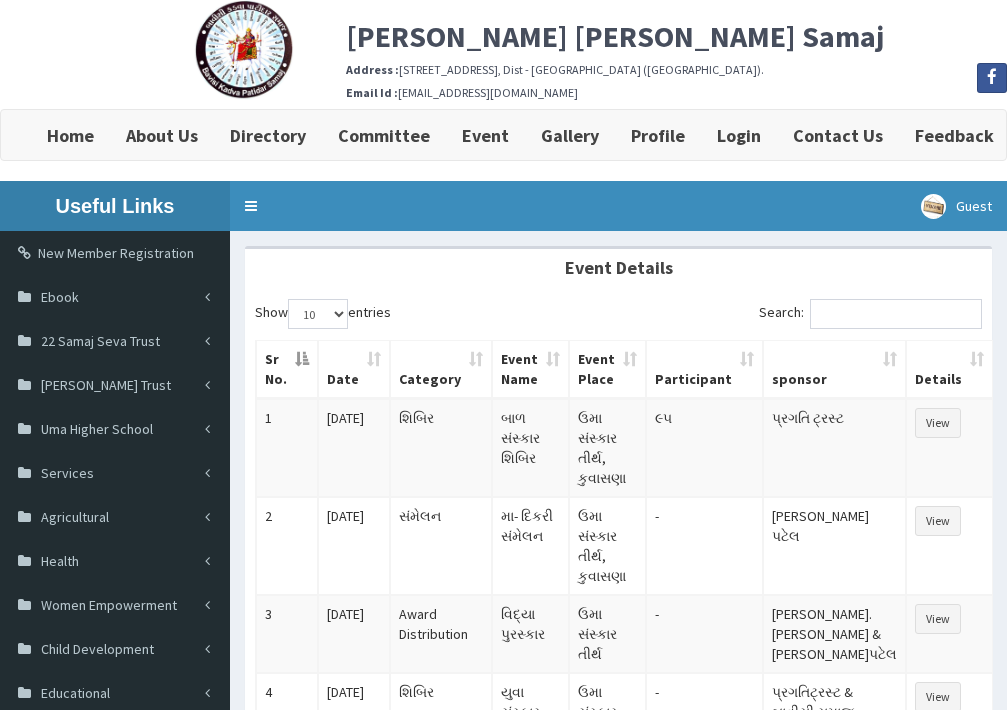 scroll, scrollTop: 0, scrollLeft: 0, axis: both 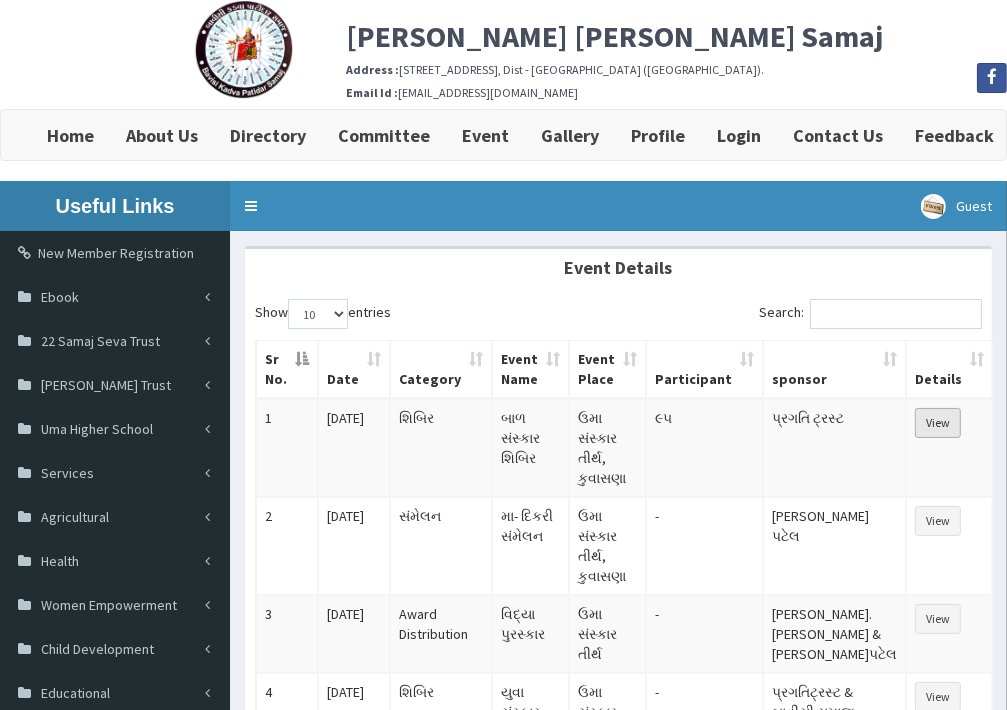 click on "View" at bounding box center (938, 423) 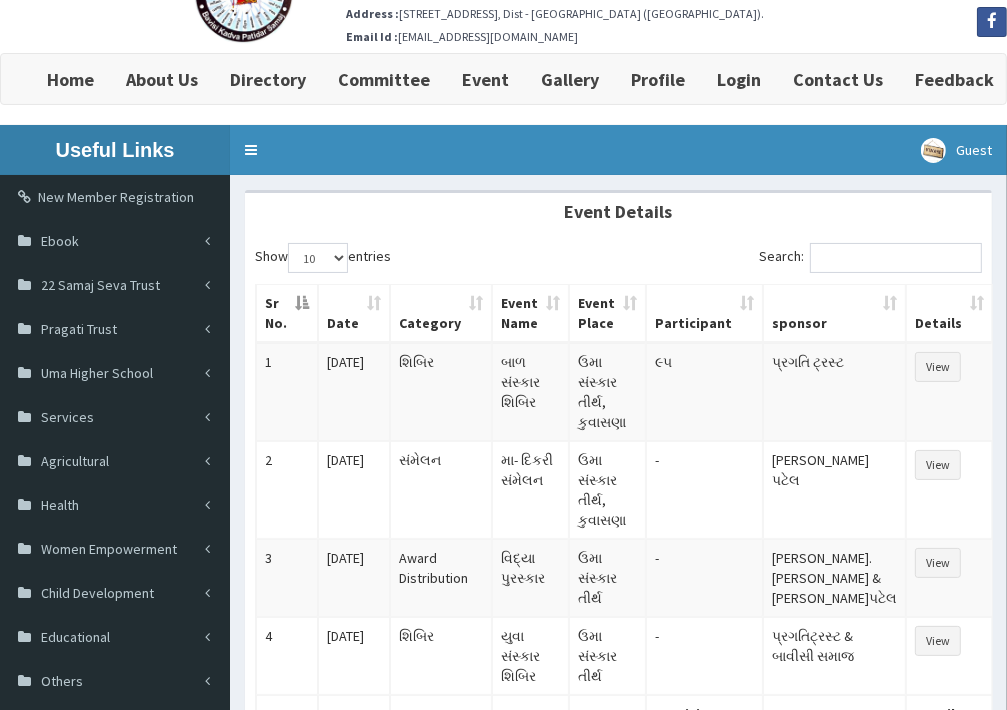 scroll, scrollTop: 100, scrollLeft: 0, axis: vertical 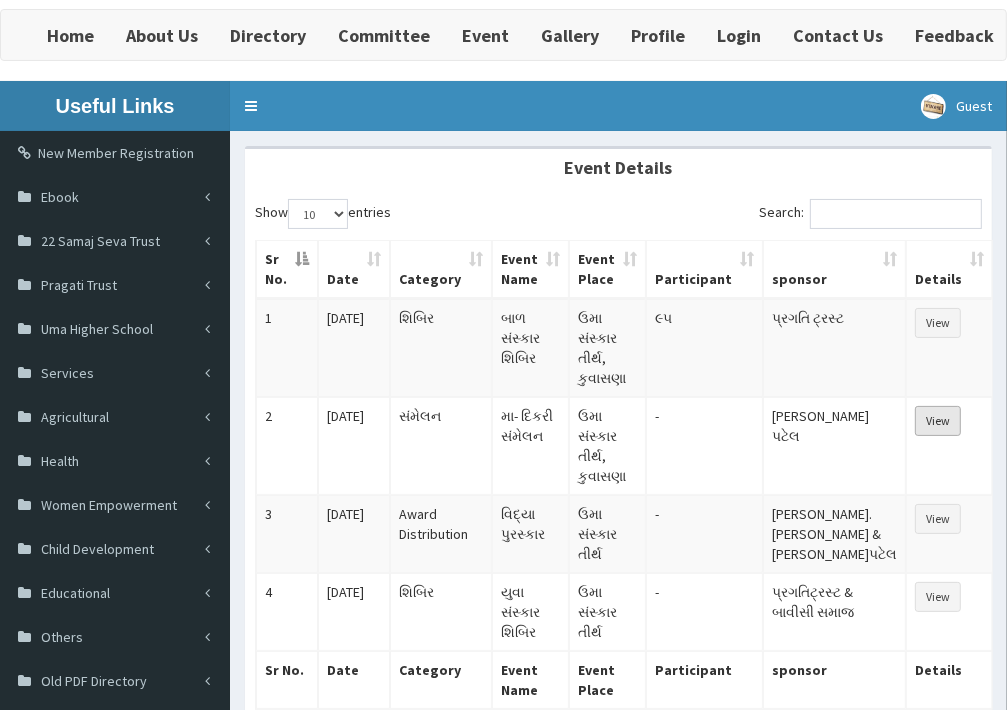 click on "View" at bounding box center (938, 421) 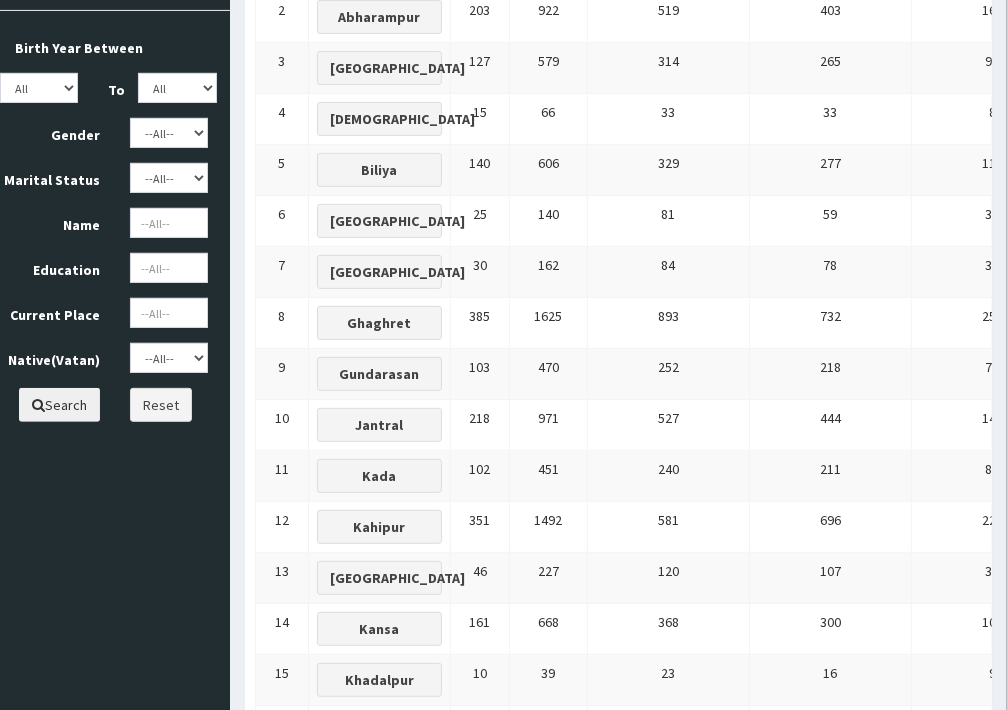scroll, scrollTop: 400, scrollLeft: 0, axis: vertical 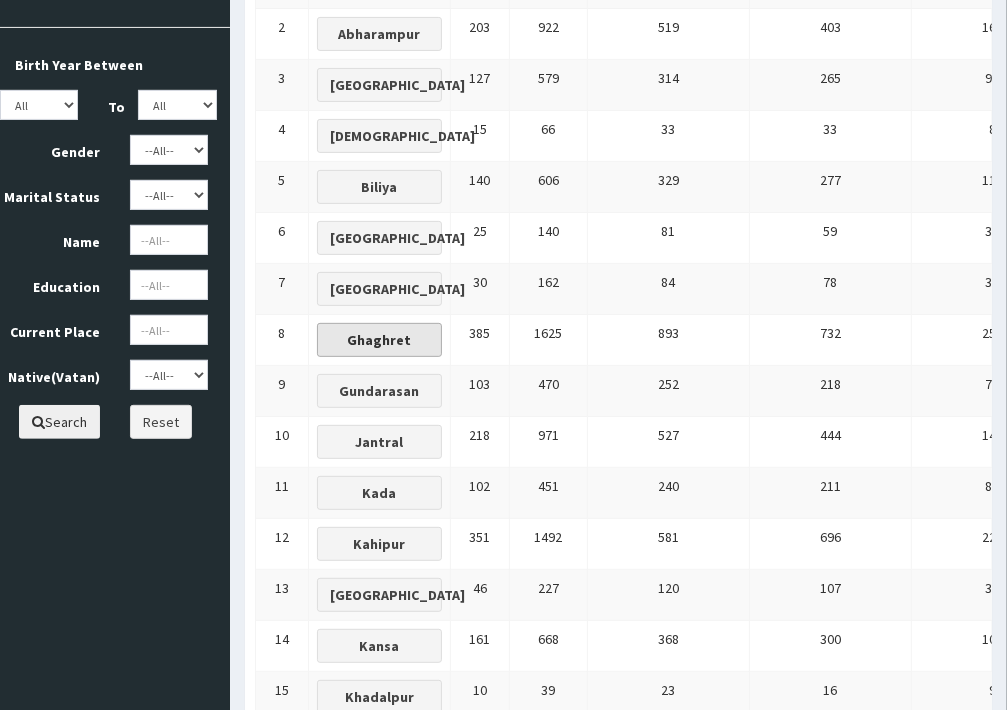 click on "Ghaghret" at bounding box center (380, 340) 